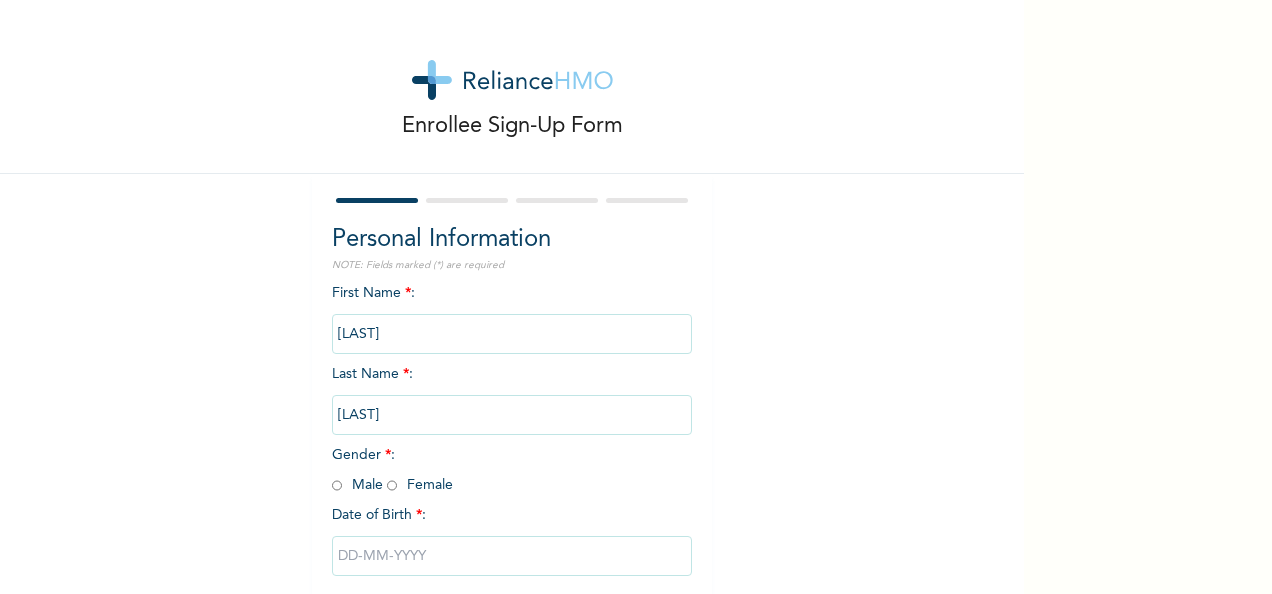 scroll, scrollTop: 0, scrollLeft: 0, axis: both 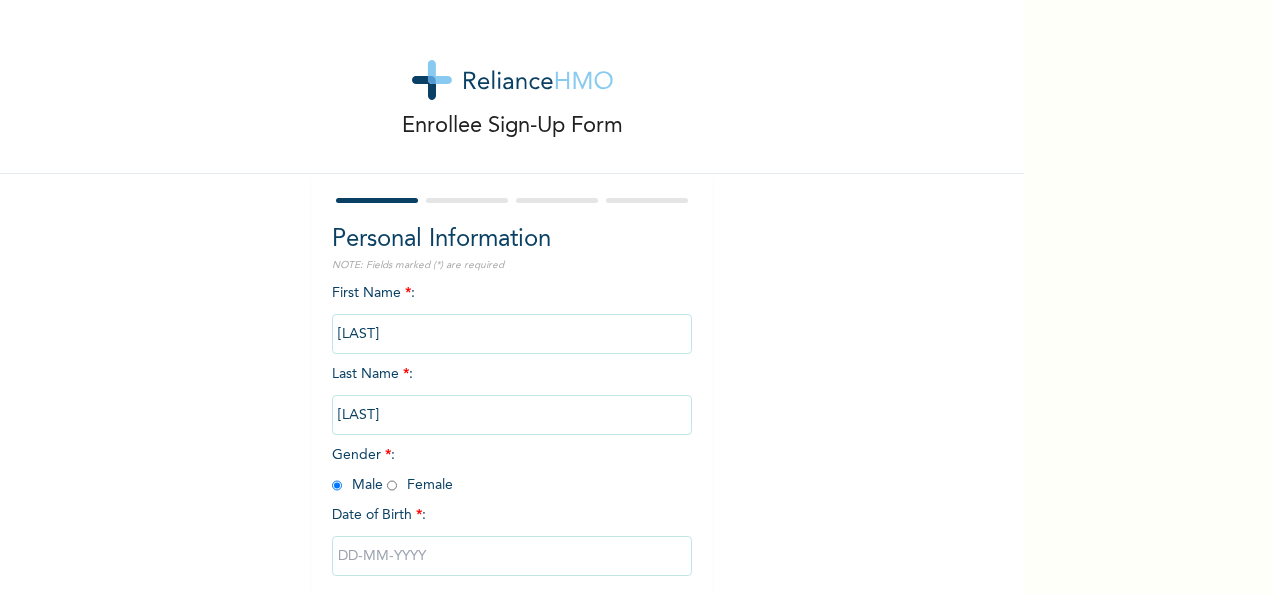 radio on "true" 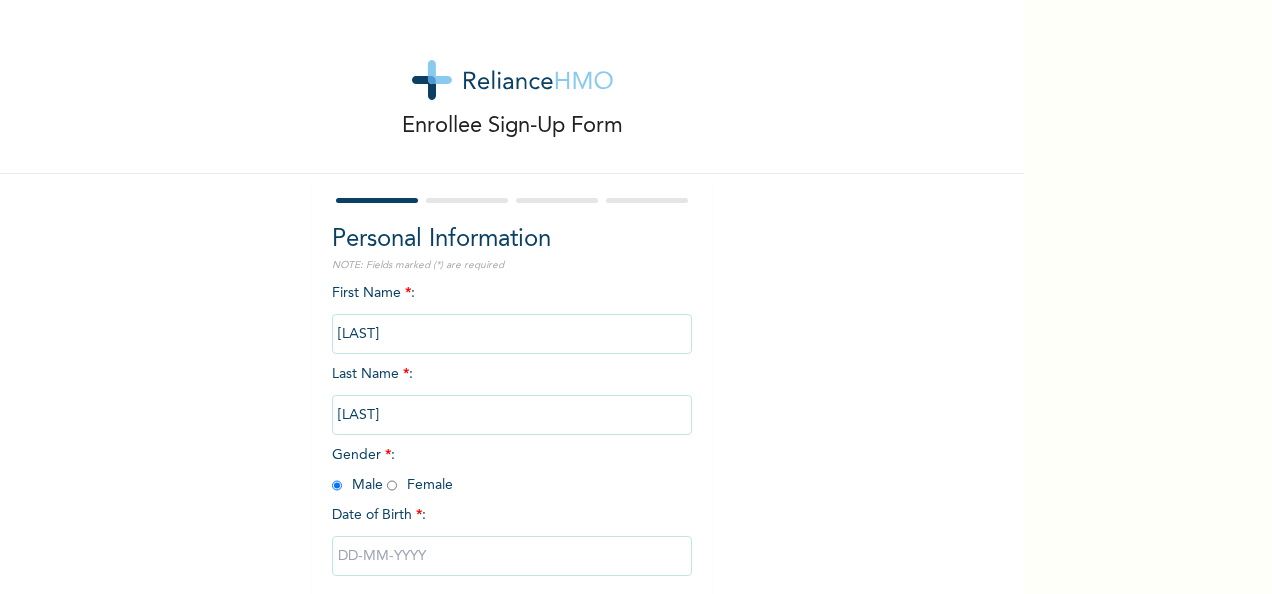 click at bounding box center [512, 556] 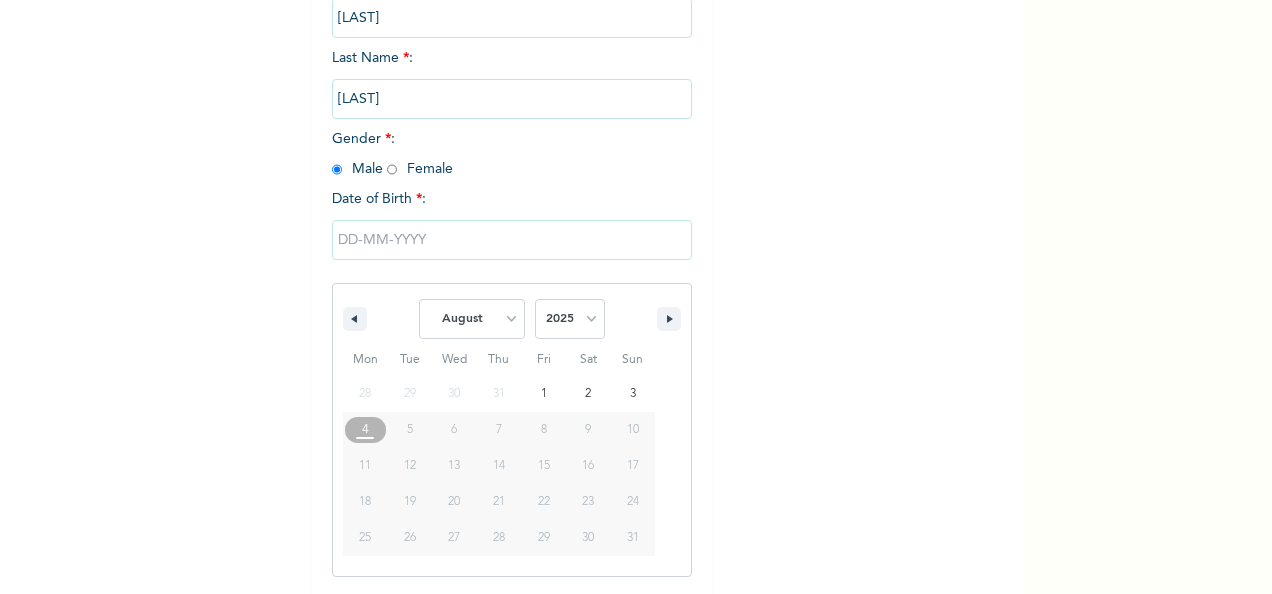 scroll, scrollTop: 316, scrollLeft: 0, axis: vertical 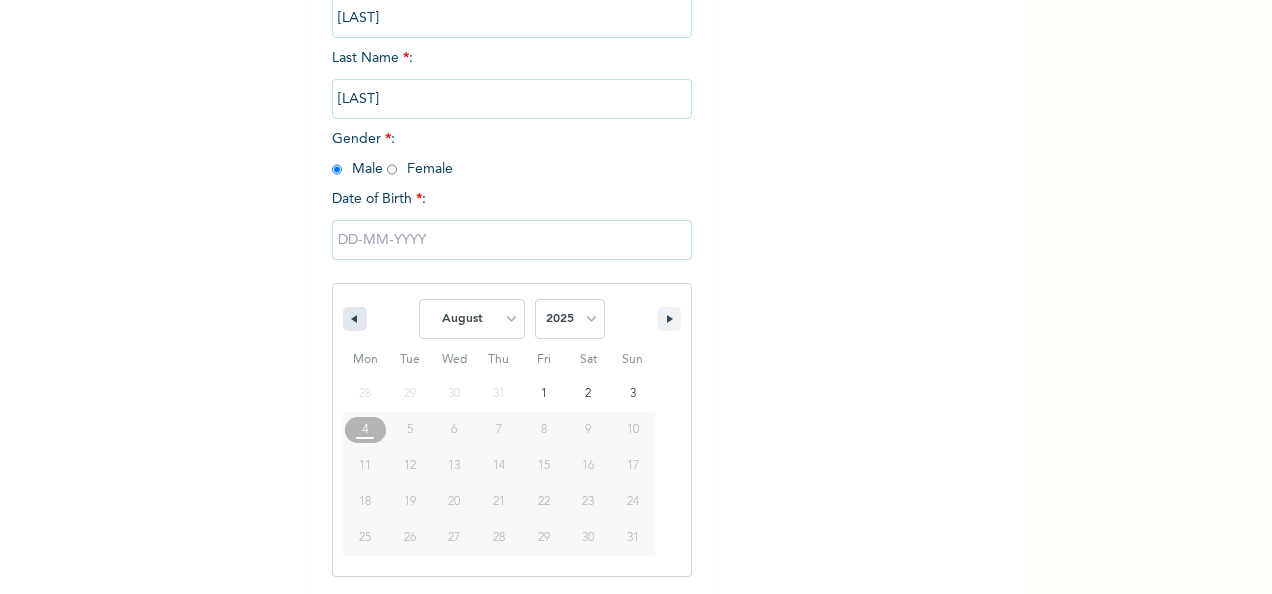 click at bounding box center [352, 319] 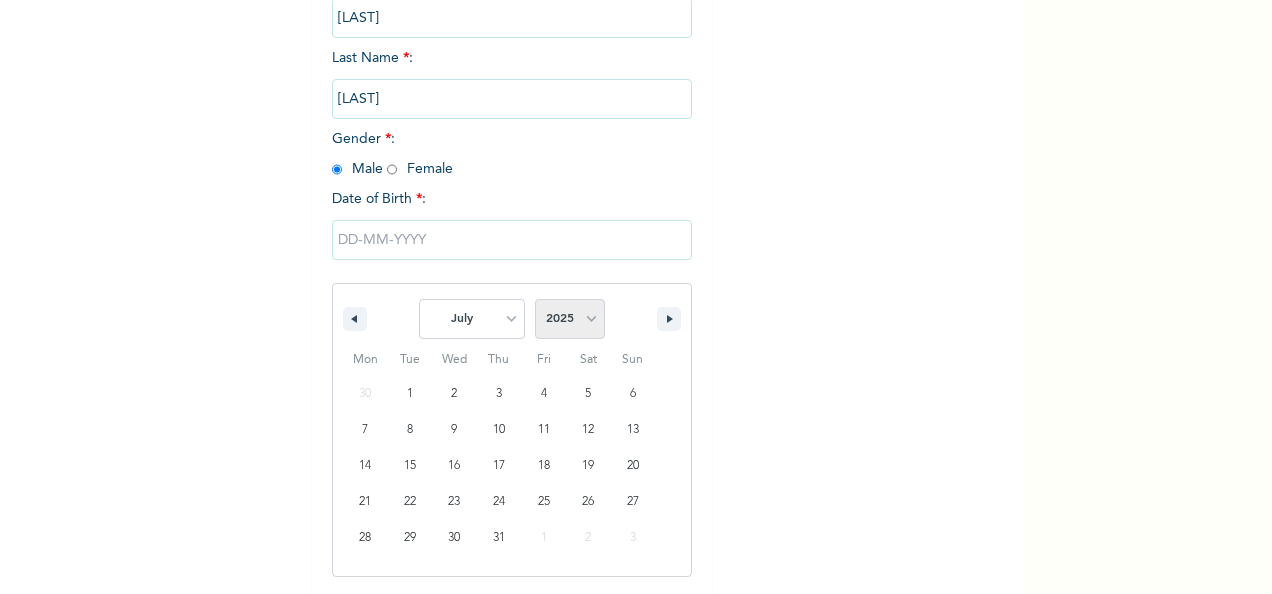 click on "2025 2024 2023 2022 2021 2020 2019 2018 2017 2016 2015 2014 2013 2012 2011 2010 2009 2008 2007 2006 2005 2004 2003 2002 2001 2000 1999 1998 1997 1996 1995 1994 1993 1992 1991 1990 1989 1988 1987 1986 1985 1984 1983 1982 1981 1980 1979 1978 1977 1976 1975 1974 1973 1972 1971 1970 1969 1968 1967 1966 1965 1964 1963 1962 1961 1960" at bounding box center (570, 319) 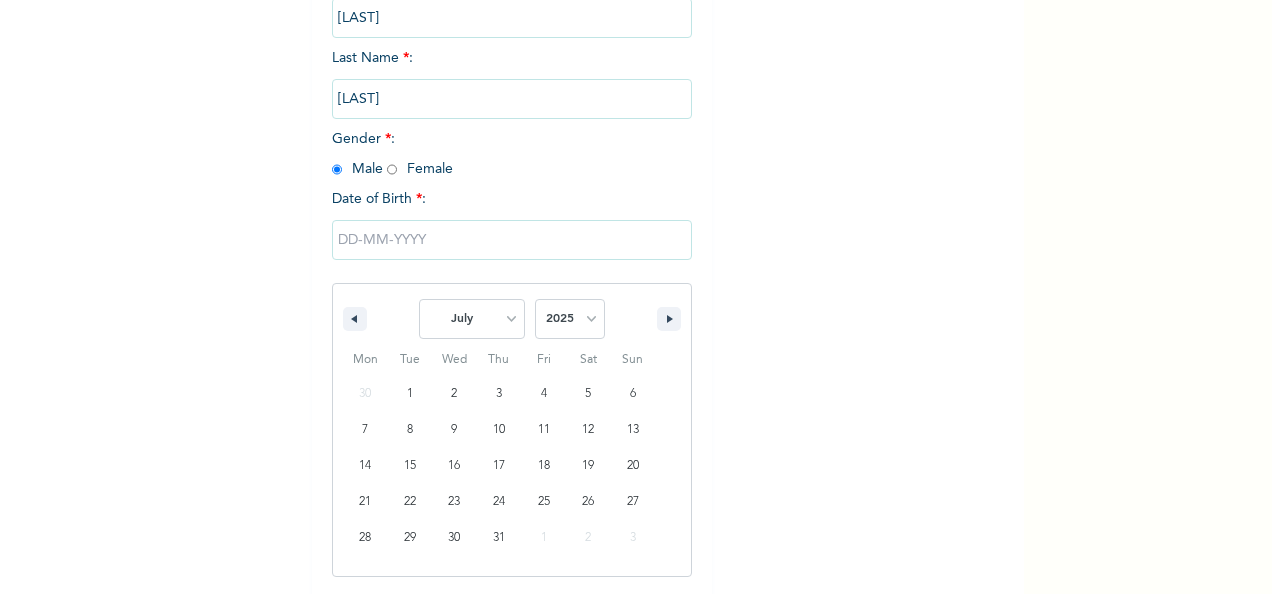 select on "1992" 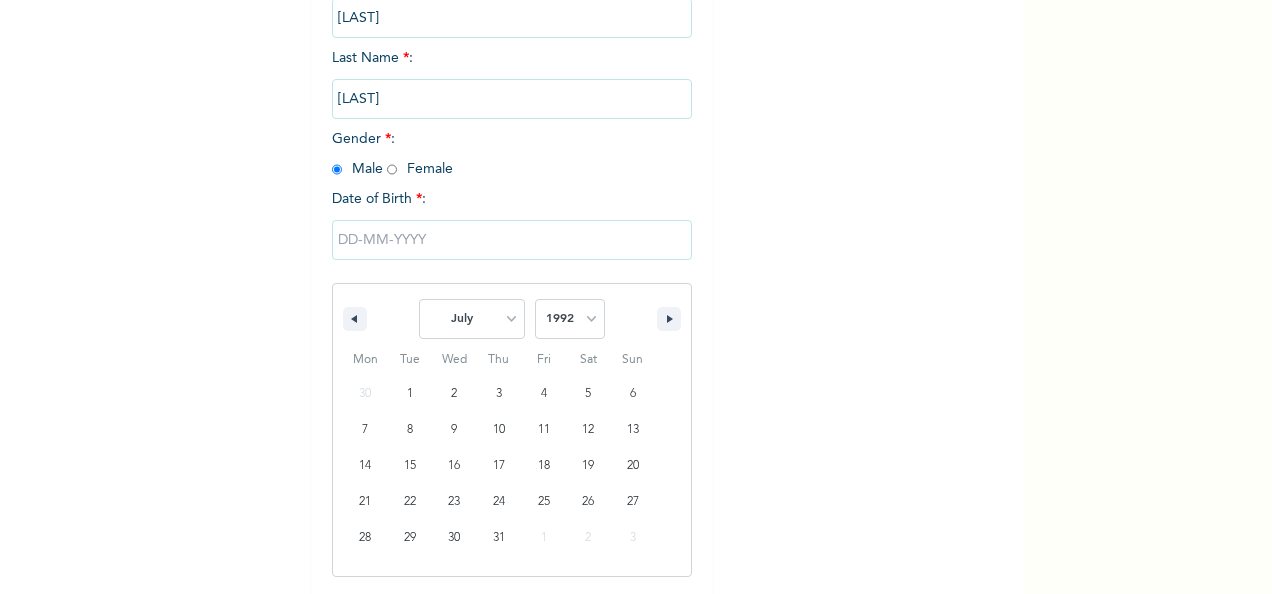 click on "2025 2024 2023 2022 2021 2020 2019 2018 2017 2016 2015 2014 2013 2012 2011 2010 2009 2008 2007 2006 2005 2004 2003 2002 2001 2000 1999 1998 1997 1996 1995 1994 1993 1992 1991 1990 1989 1988 1987 1986 1985 1984 1983 1982 1981 1980 1979 1978 1977 1976 1975 1974 1973 1972 1971 1970 1969 1968 1967 1966 1965 1964 1963 1962 1961 1960" at bounding box center (570, 319) 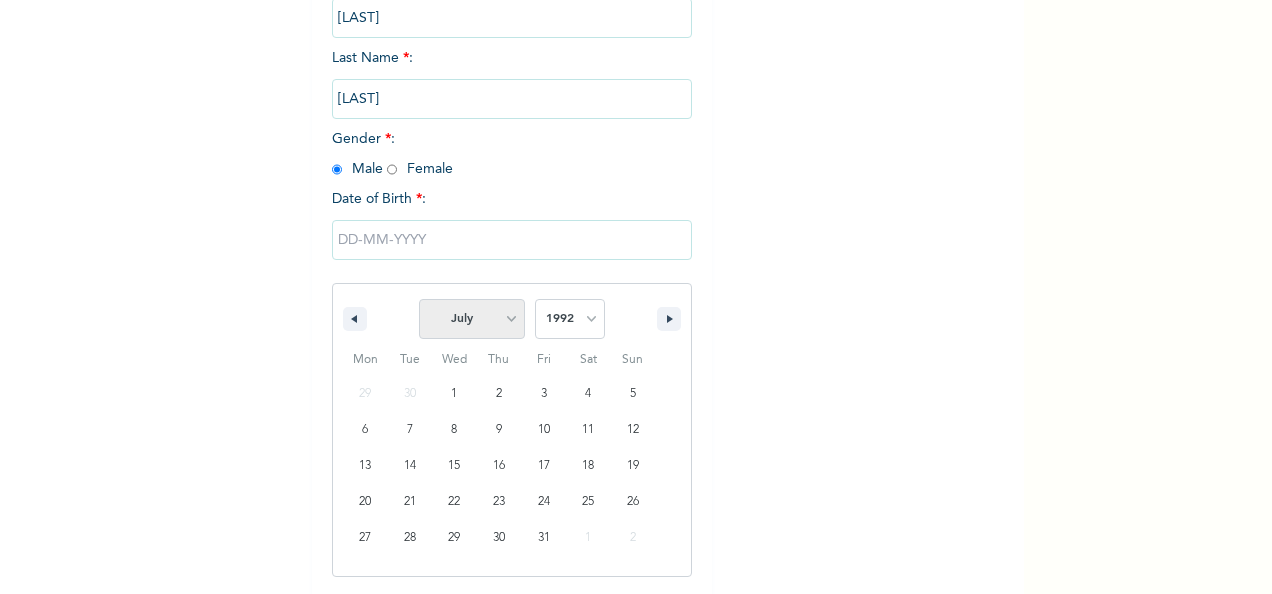 click on "January February March April May June July August September October November December" at bounding box center (472, 319) 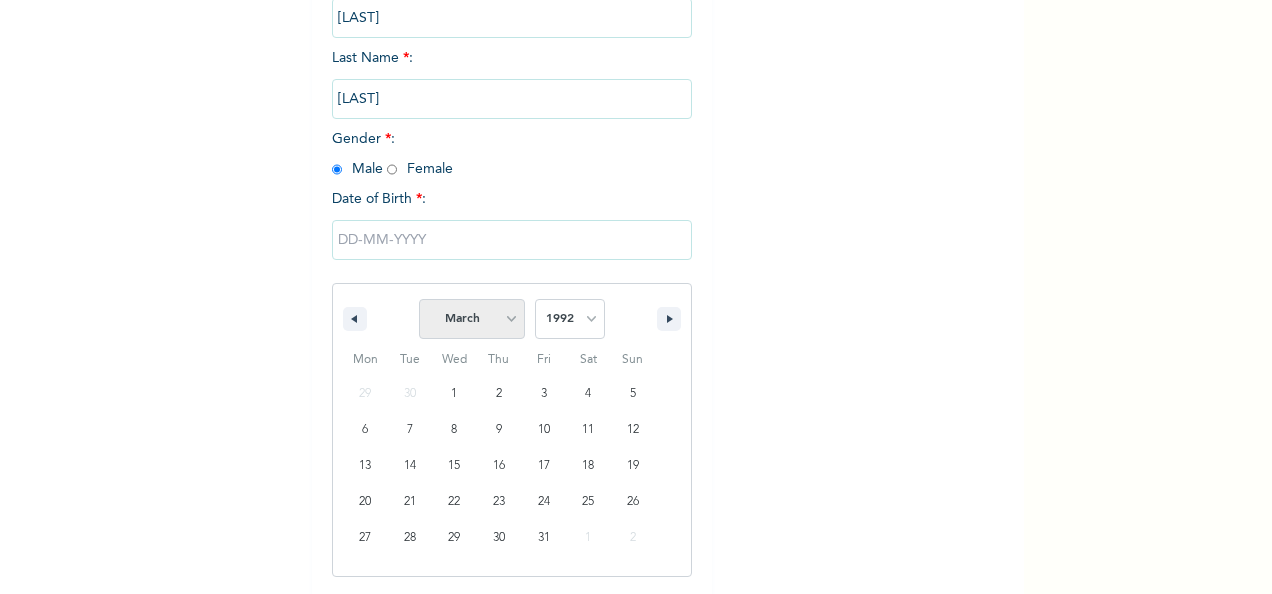 click on "January February March April May June July August September October November December" at bounding box center (472, 319) 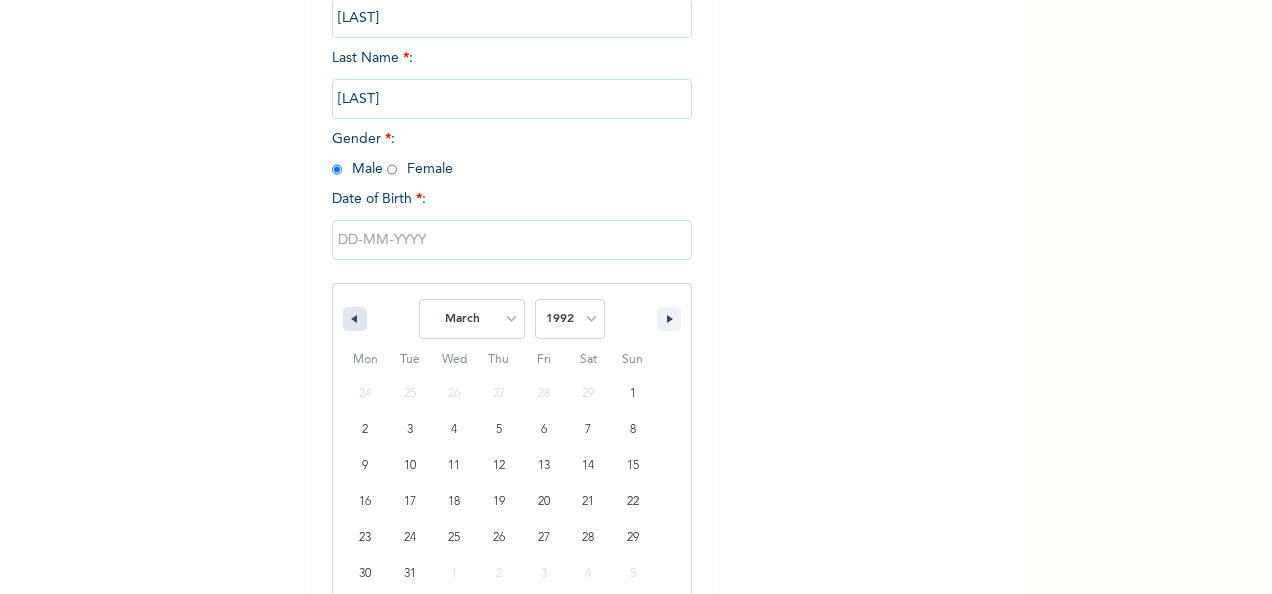 click at bounding box center [355, 319] 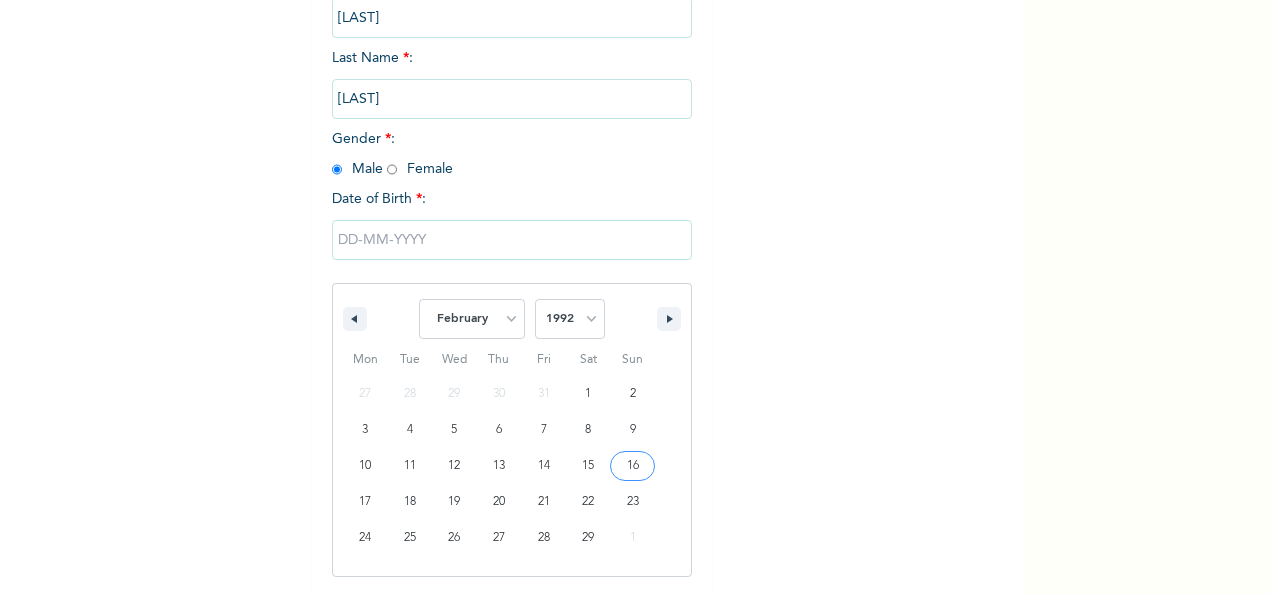 type on "[DATE]" 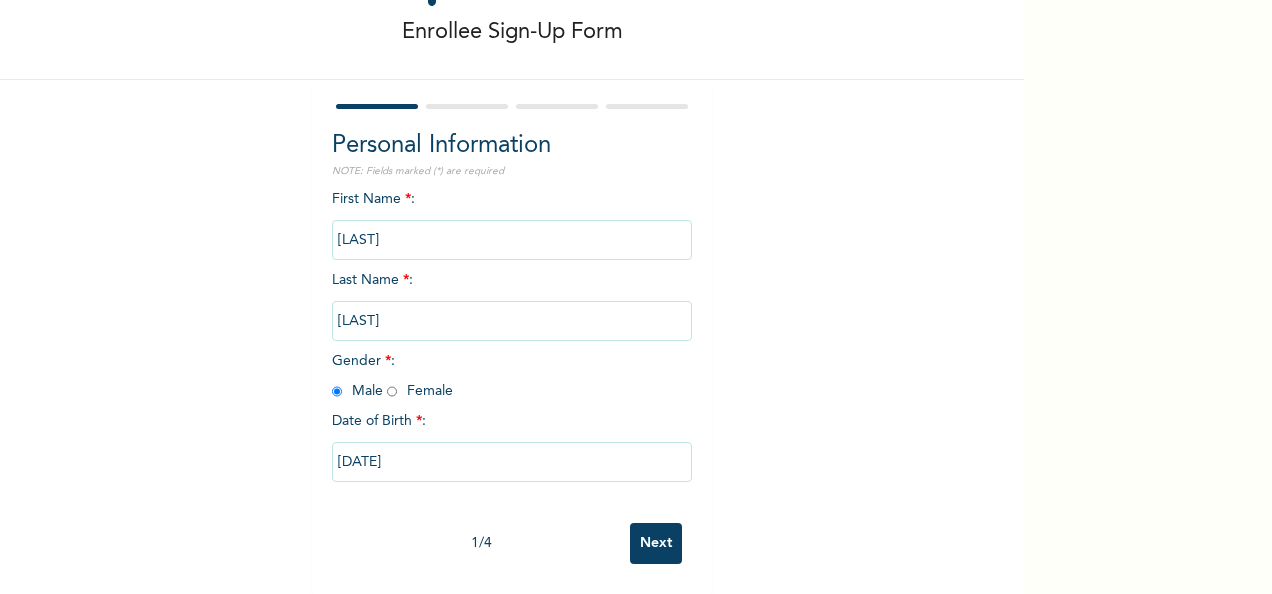 scroll, scrollTop: 112, scrollLeft: 0, axis: vertical 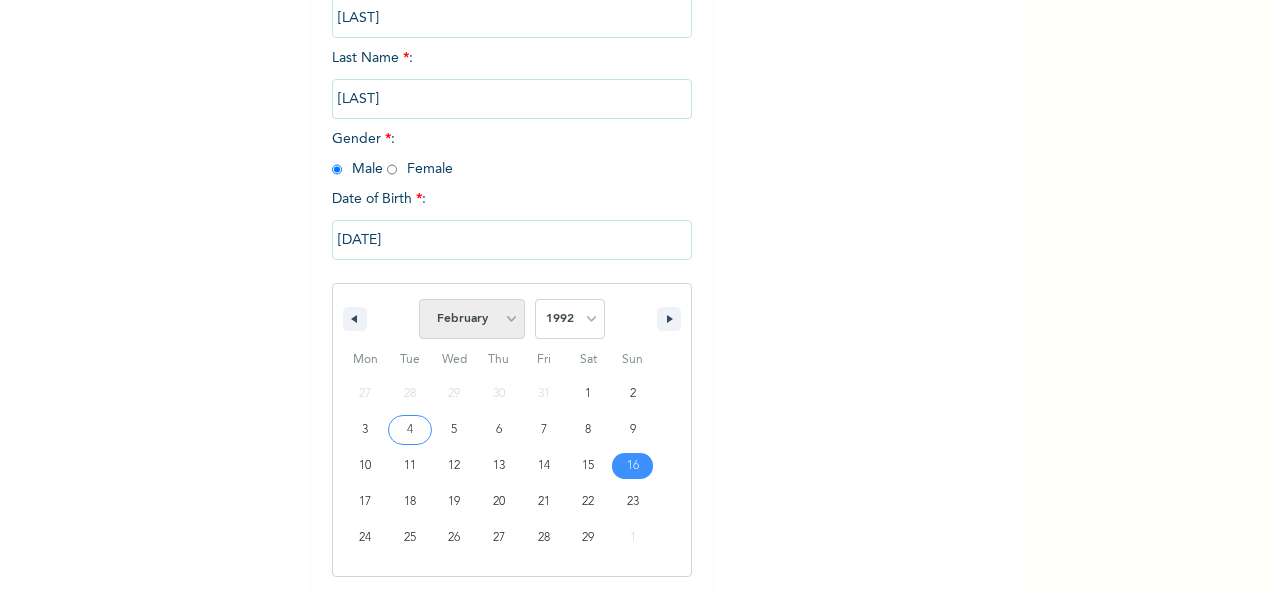 click on "January February March April May June July August September October November December" at bounding box center [472, 319] 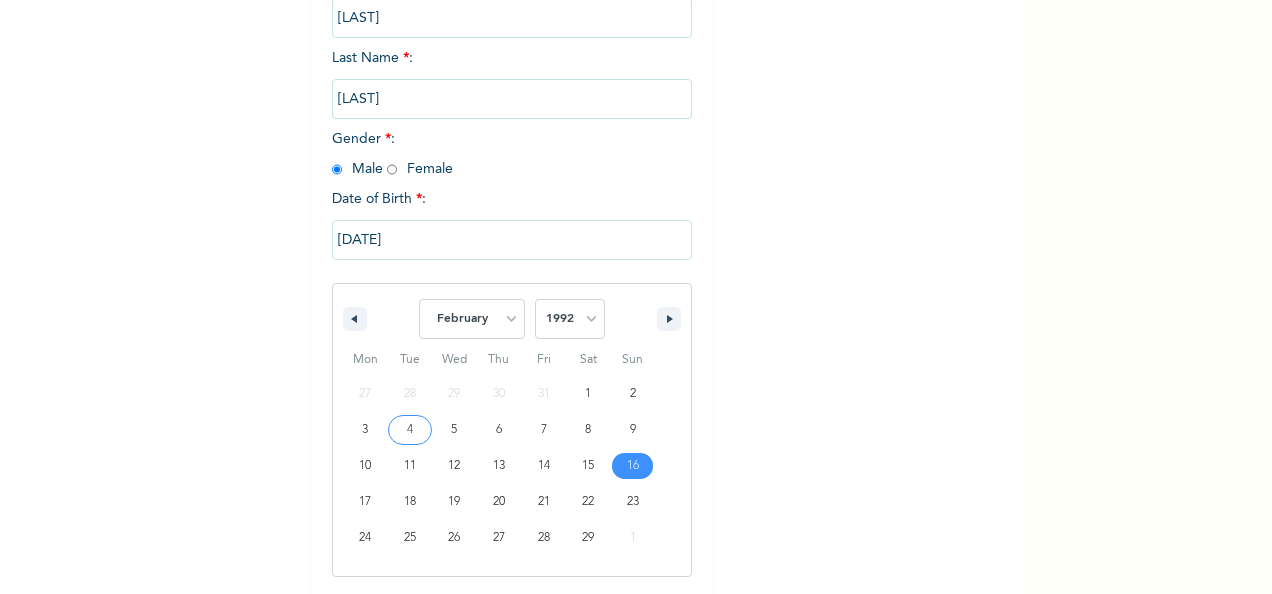 select on "2" 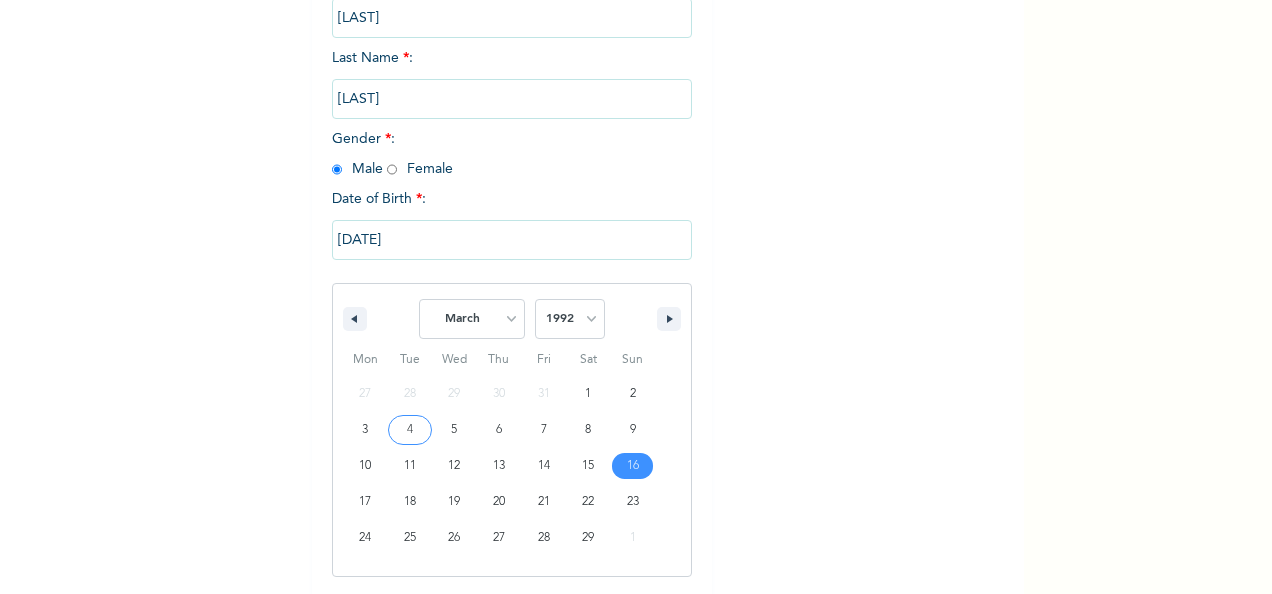 click on "January February March April May June July August September October November December" at bounding box center (472, 319) 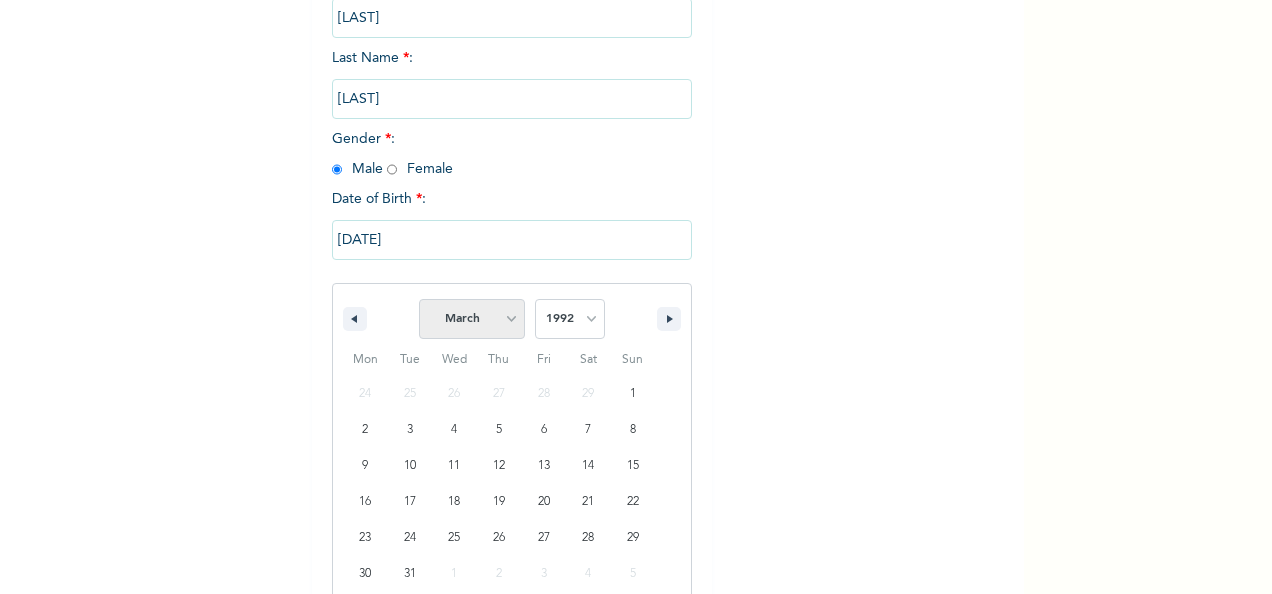 click on "January February March April May June July August September October November December" at bounding box center [472, 319] 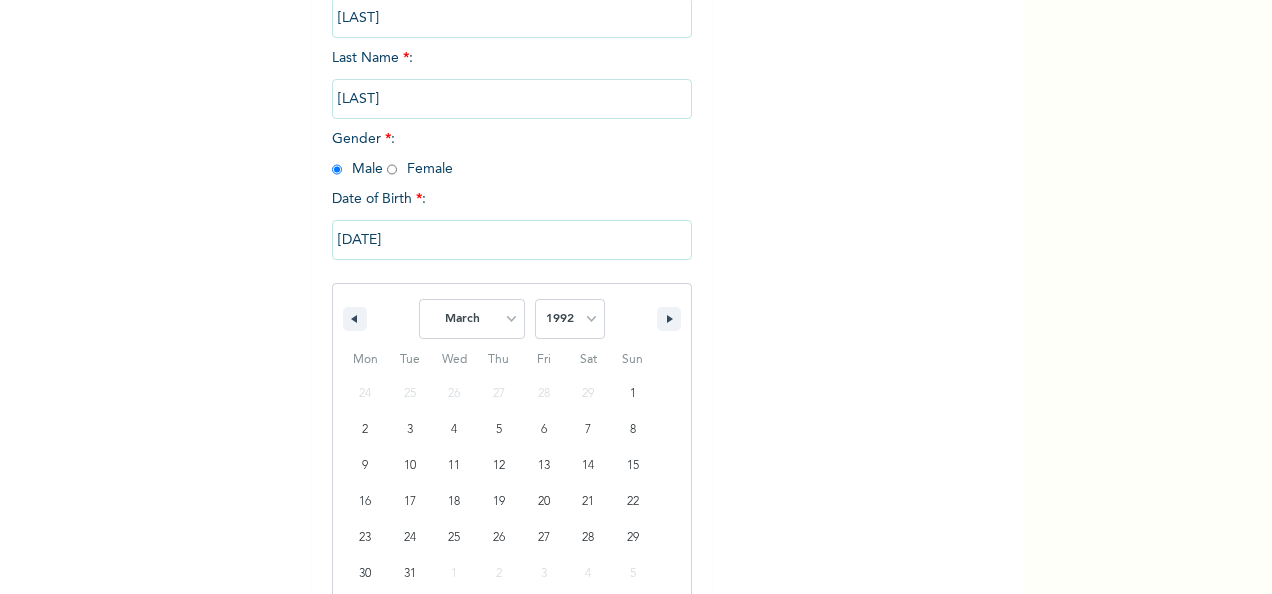 click on "January February March April May June July August September October November December" at bounding box center [472, 319] 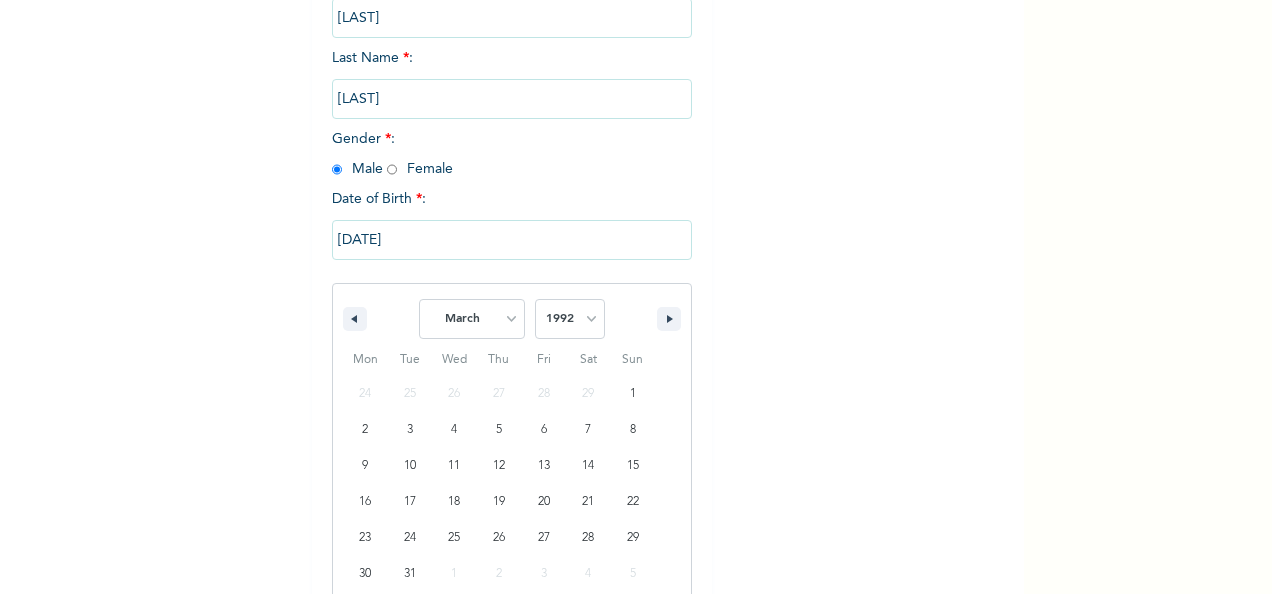 click on "[DATE]" at bounding box center [512, 240] 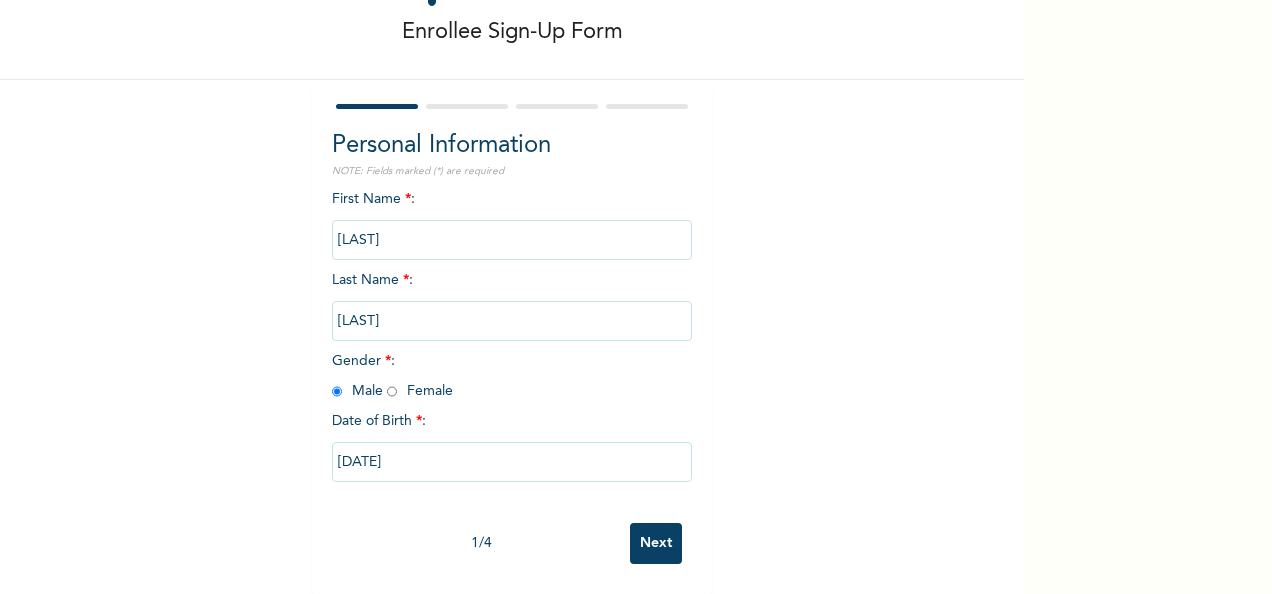click on "[LAST]" at bounding box center (512, 240) 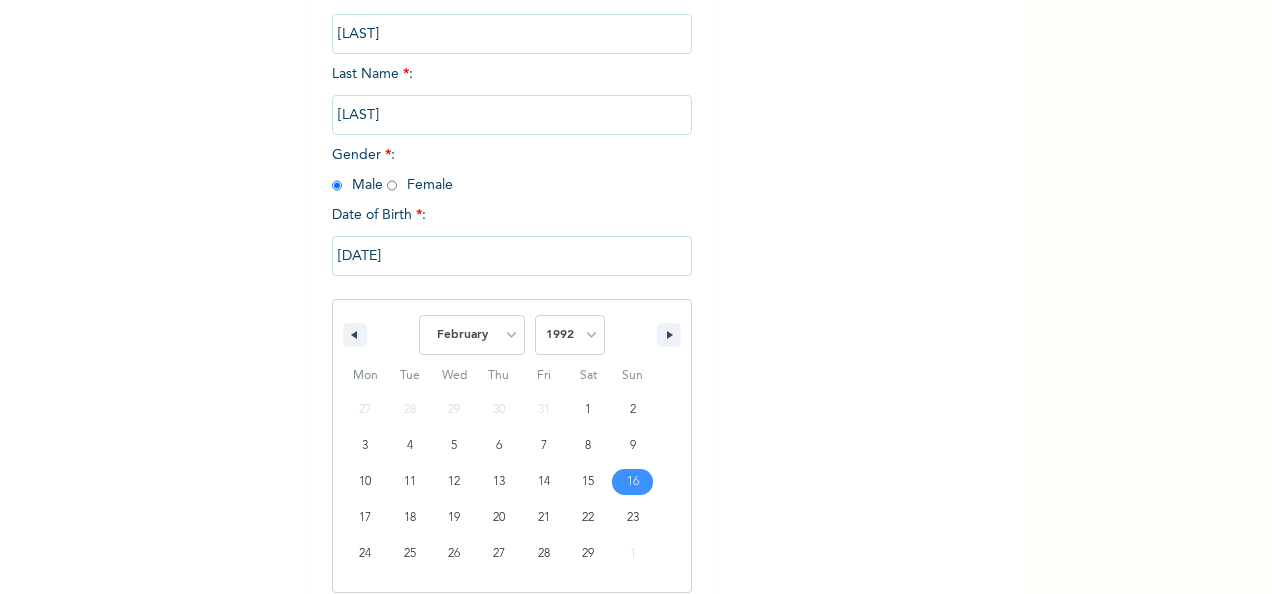 scroll, scrollTop: 316, scrollLeft: 0, axis: vertical 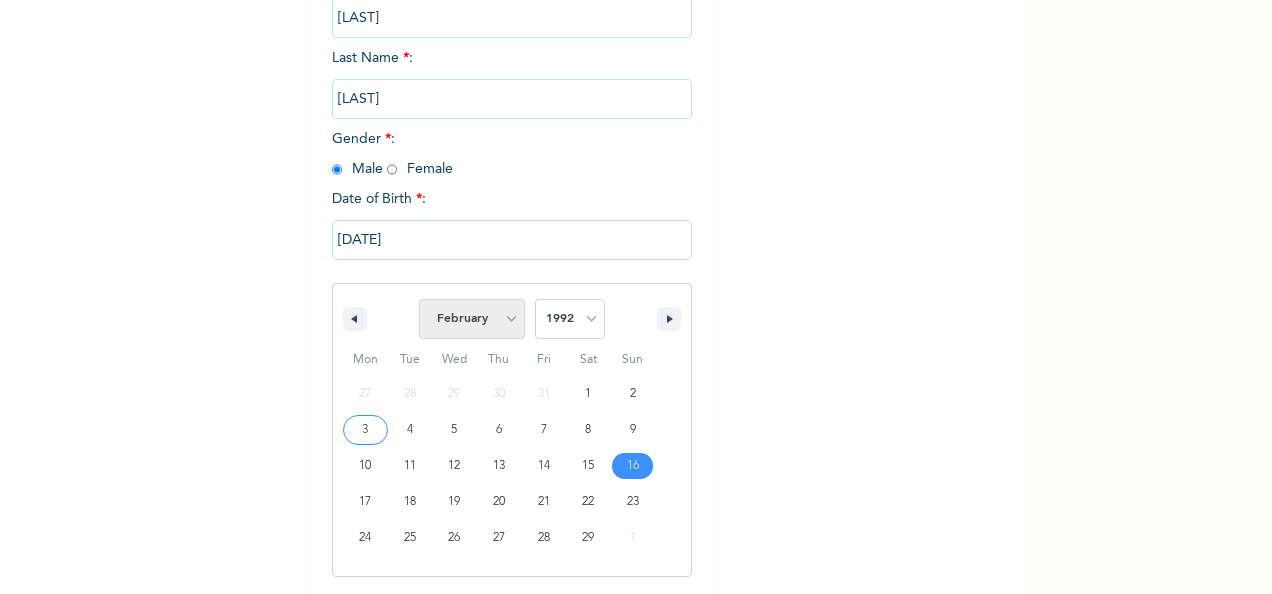 click on "January February March April May June July August September October November December" at bounding box center [472, 319] 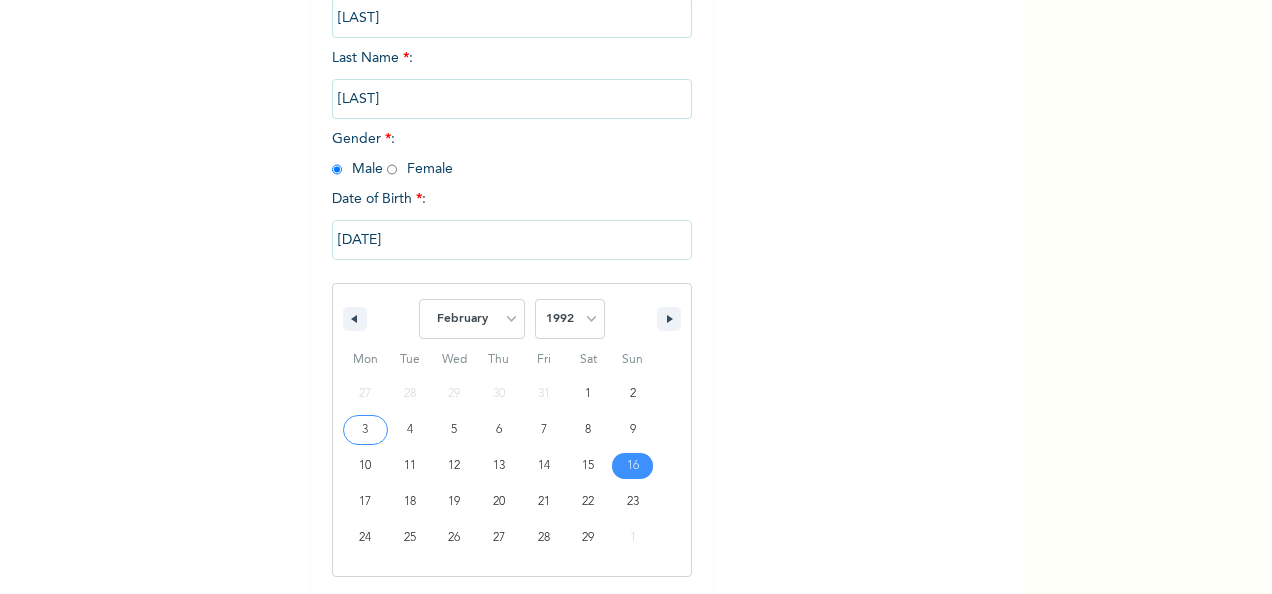 select on "2" 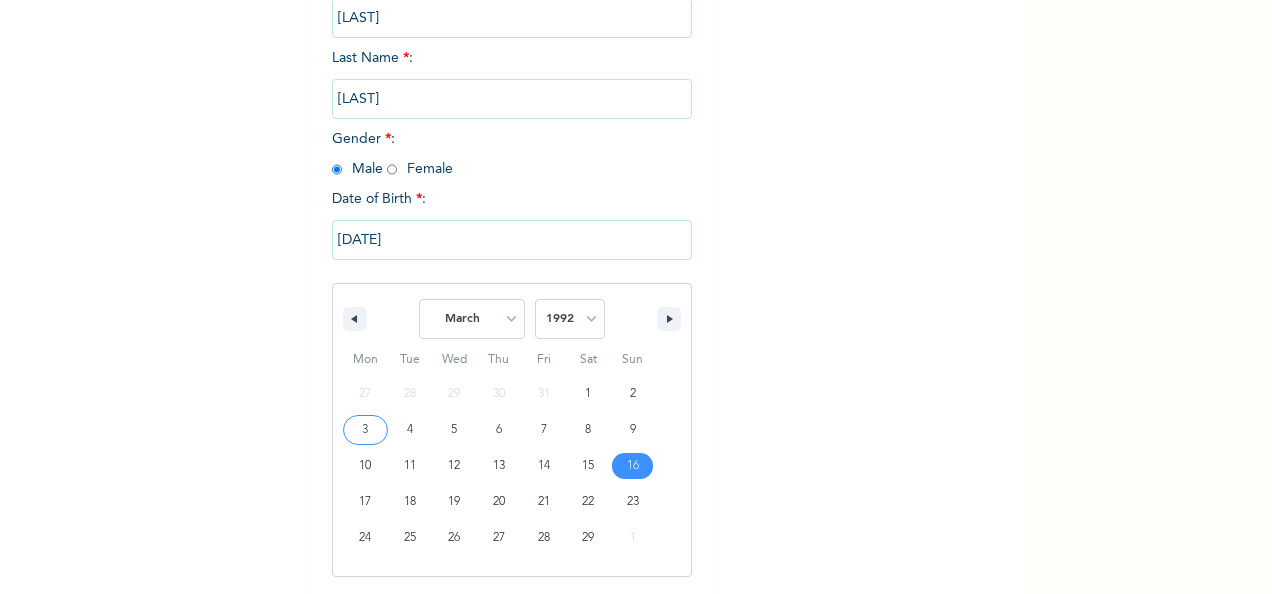 click on "January February March April May June July August September October November December" at bounding box center [472, 319] 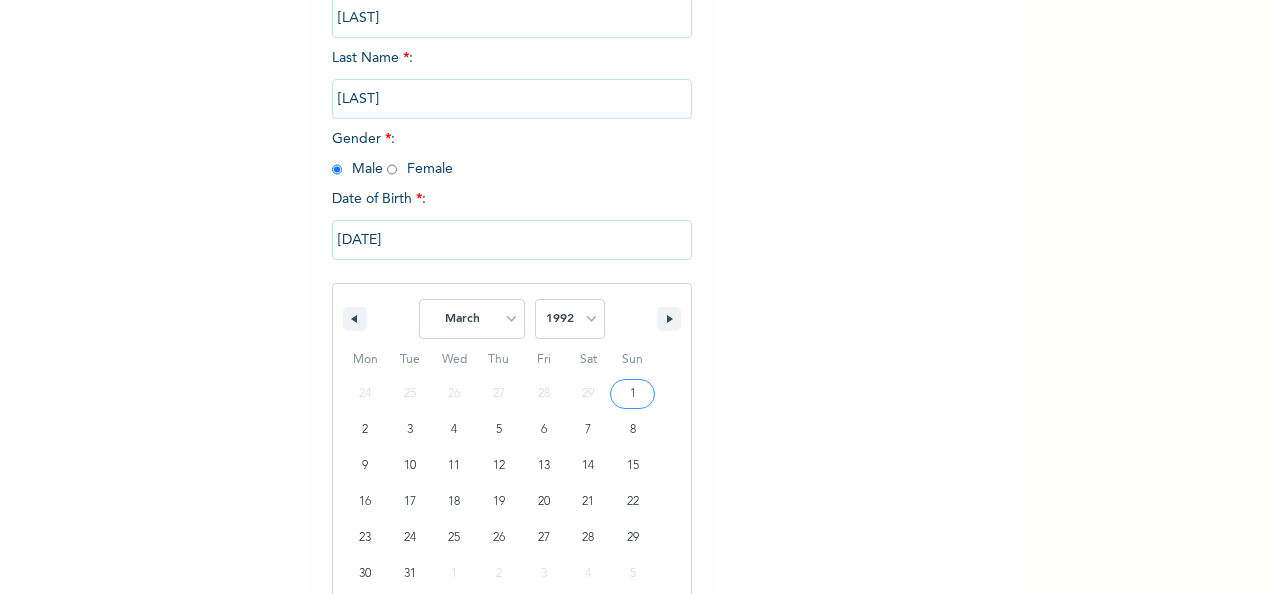 click on "[DATE]" at bounding box center (512, 240) 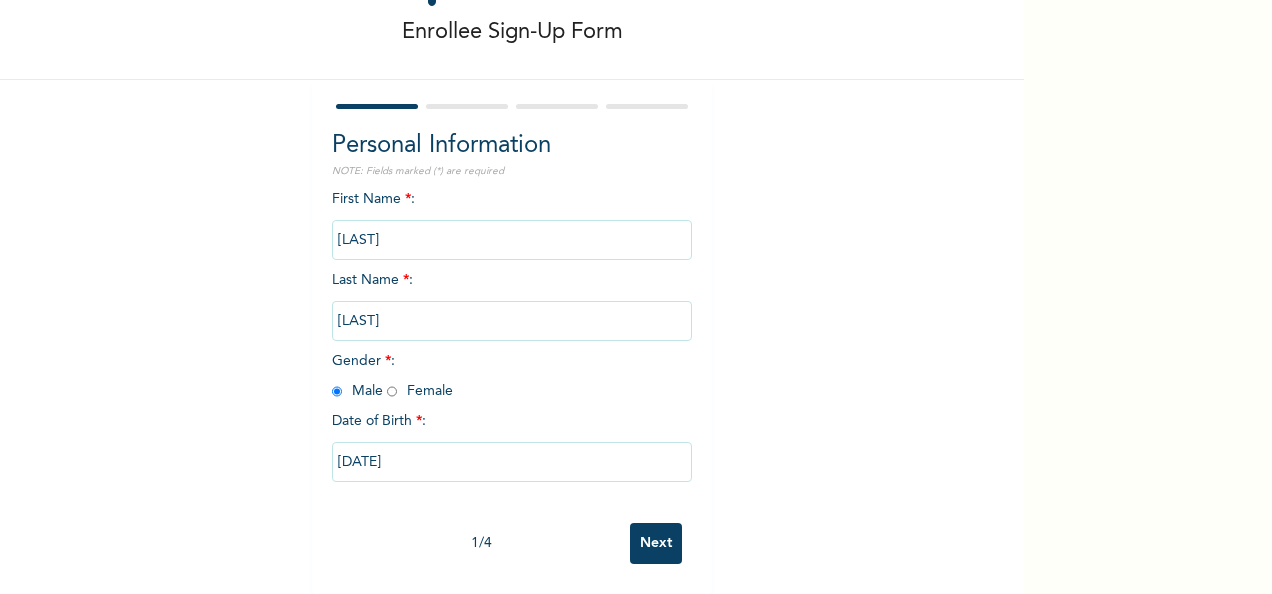 click on "[DATE]" at bounding box center (512, 462) 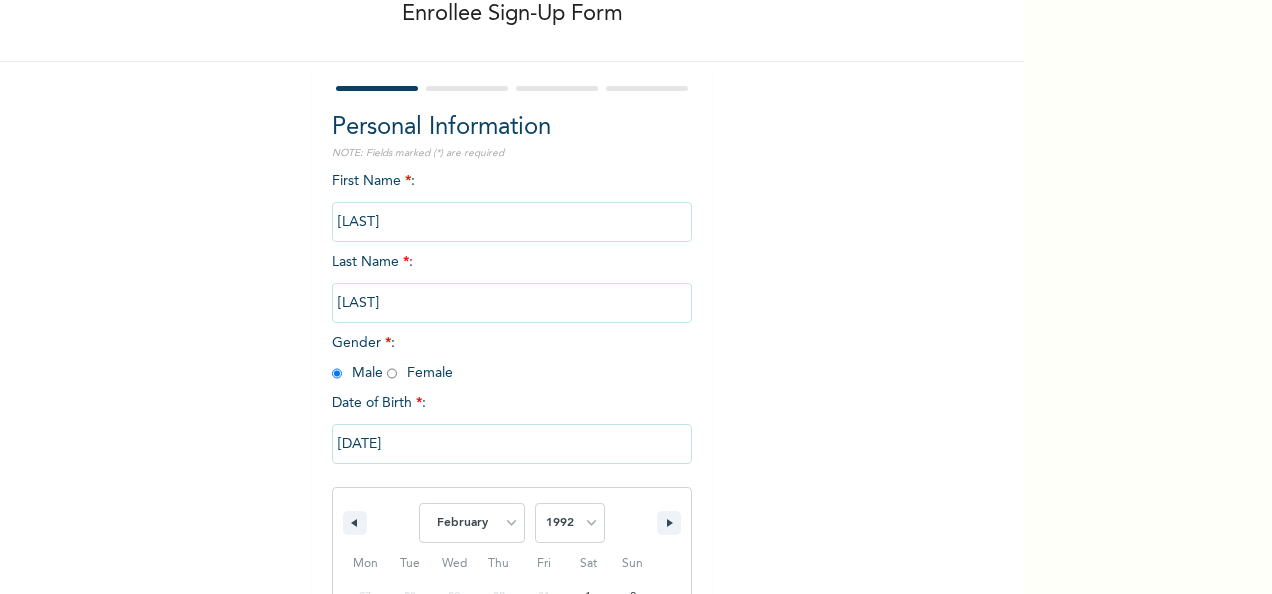 scroll, scrollTop: 316, scrollLeft: 0, axis: vertical 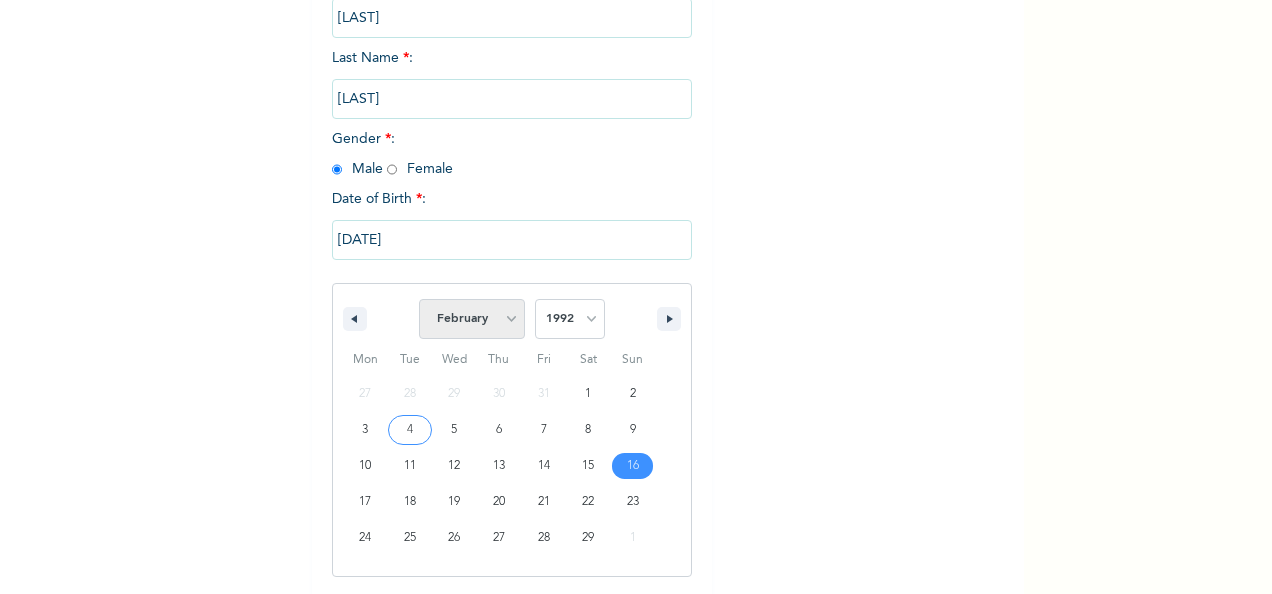 click on "January February March April May June July August September October November December" at bounding box center (472, 319) 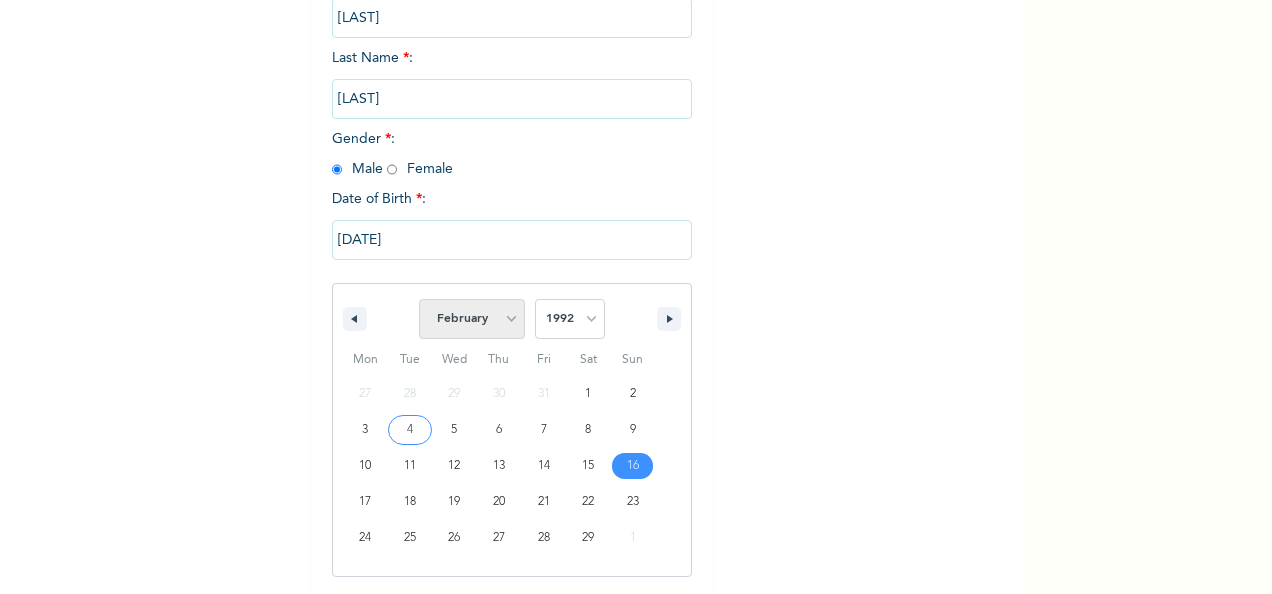 select on "2" 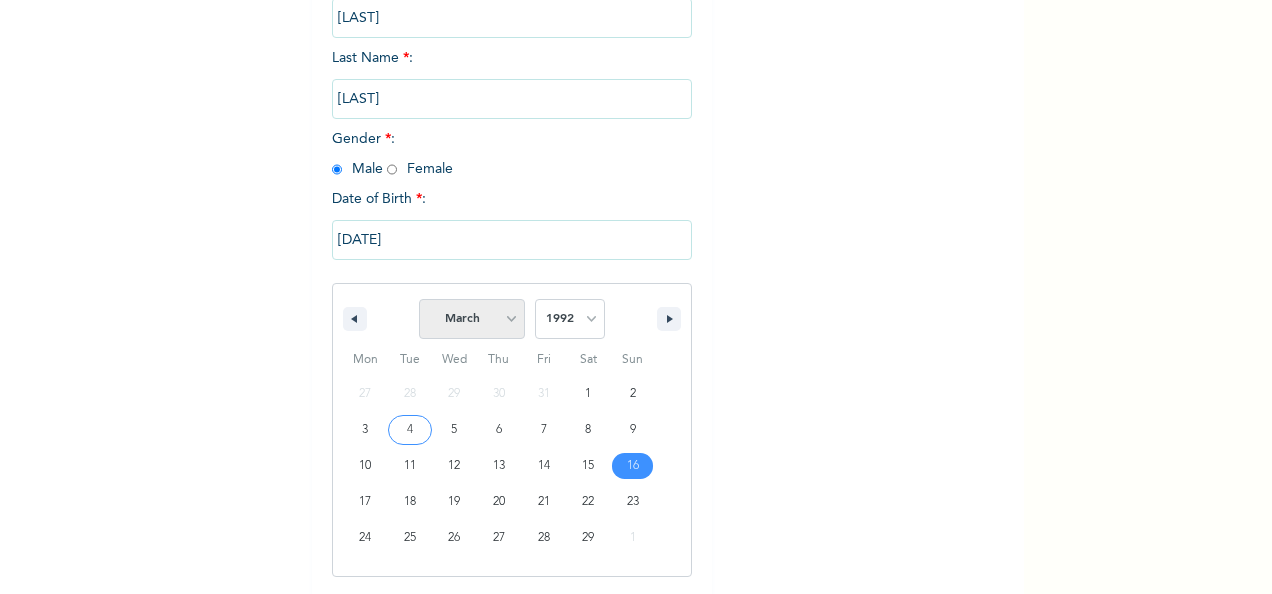 click on "January February March April May June July August September October November December" at bounding box center (472, 319) 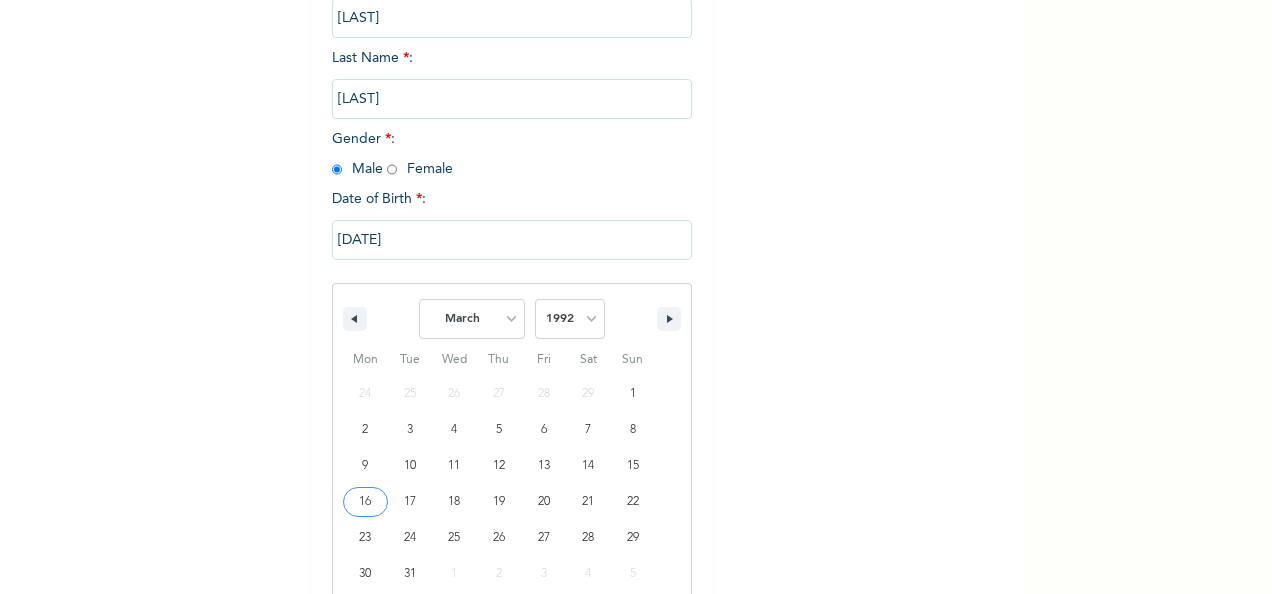 type on "[DATE]" 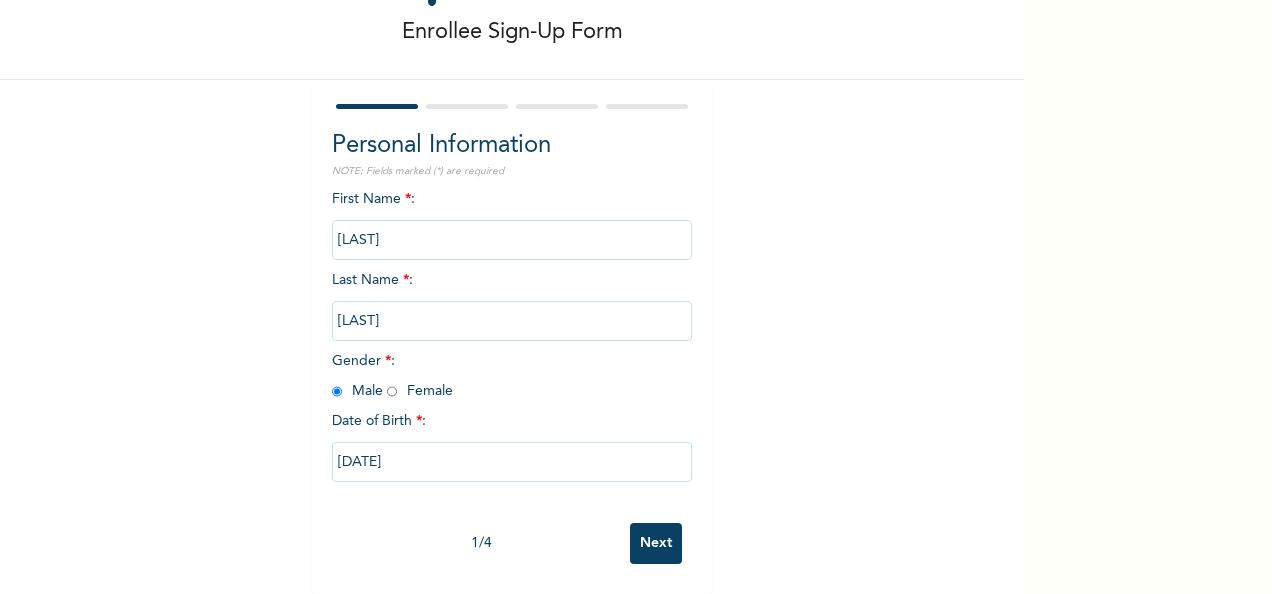 click on "Next" at bounding box center (656, 543) 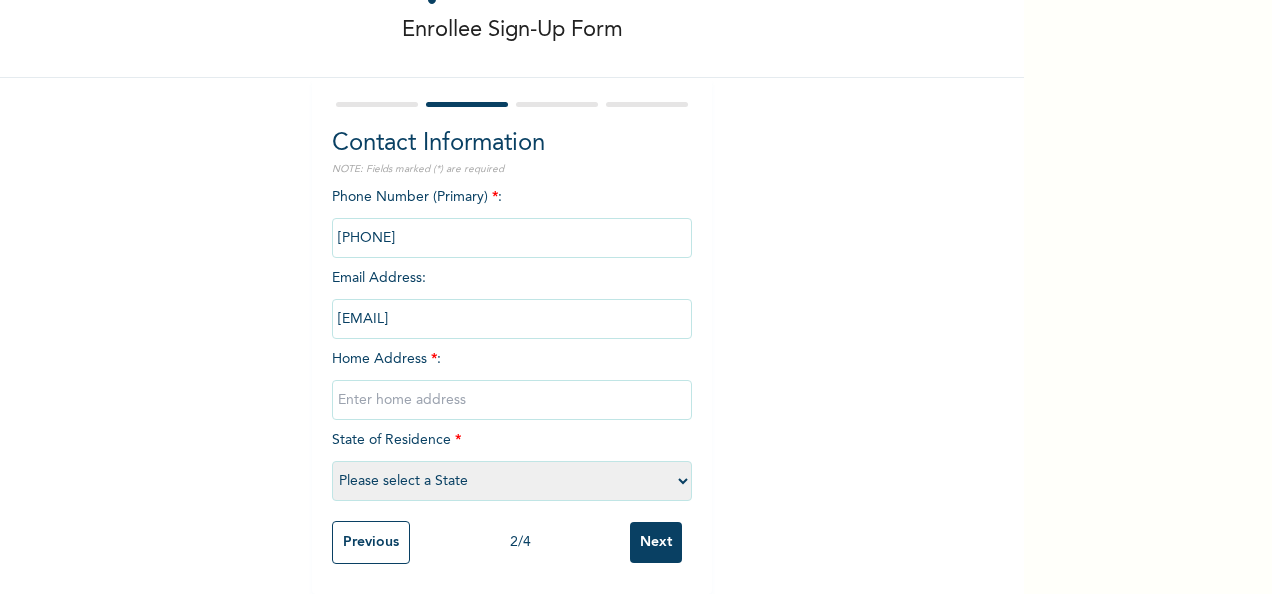click at bounding box center [512, 400] 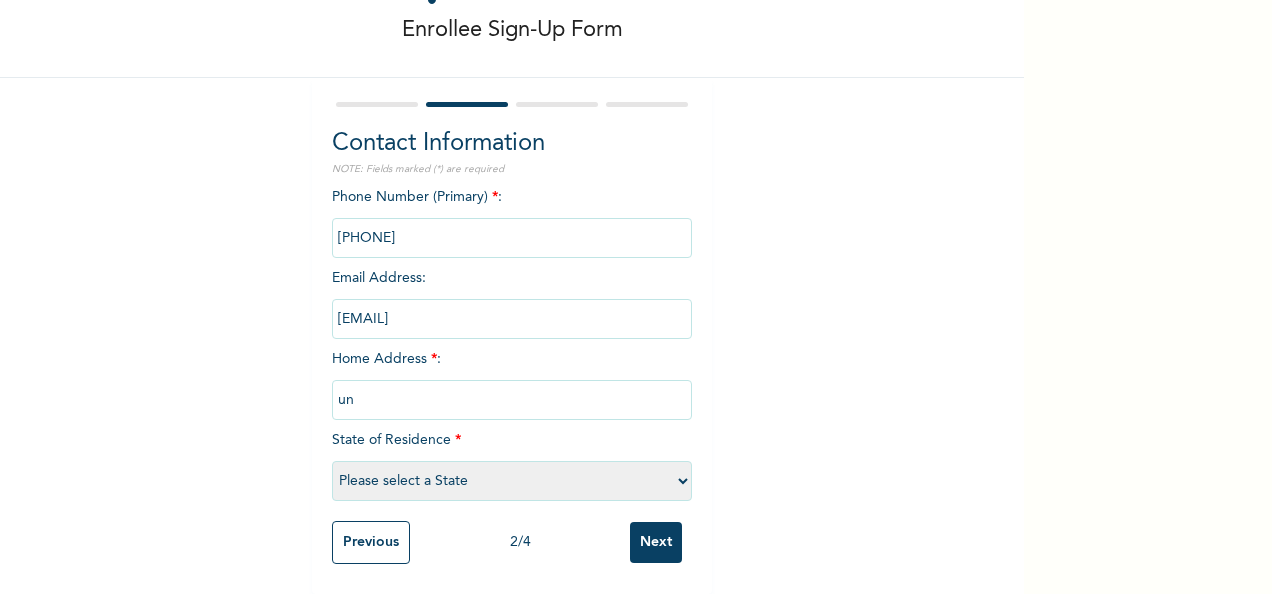 type on "u" 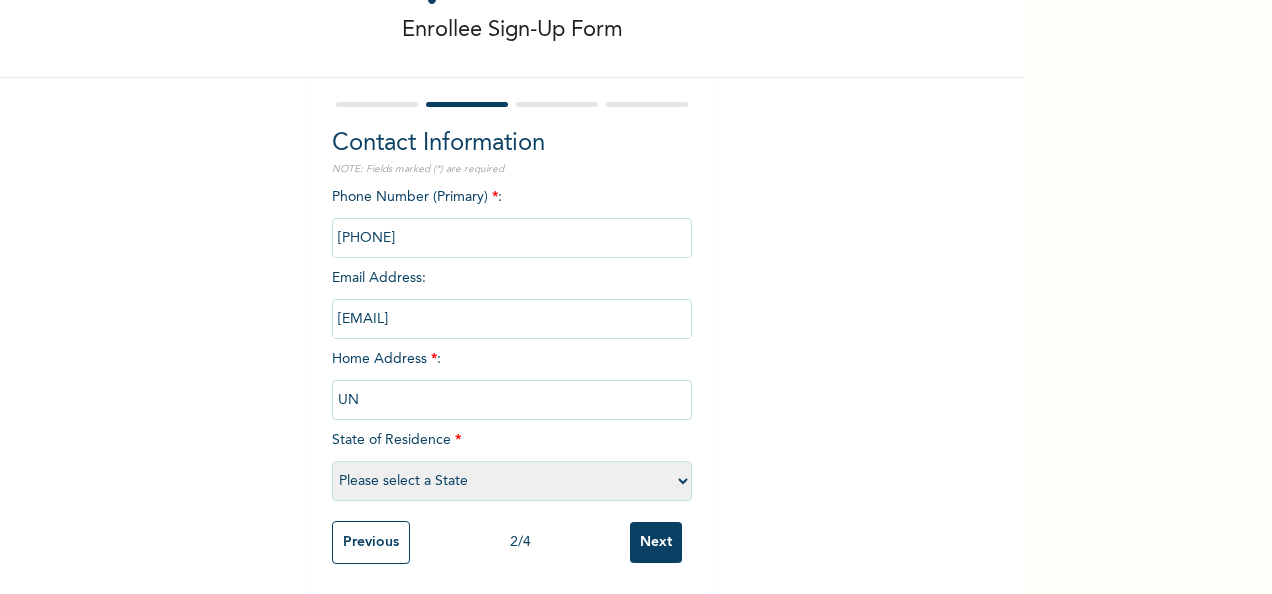 type on "U" 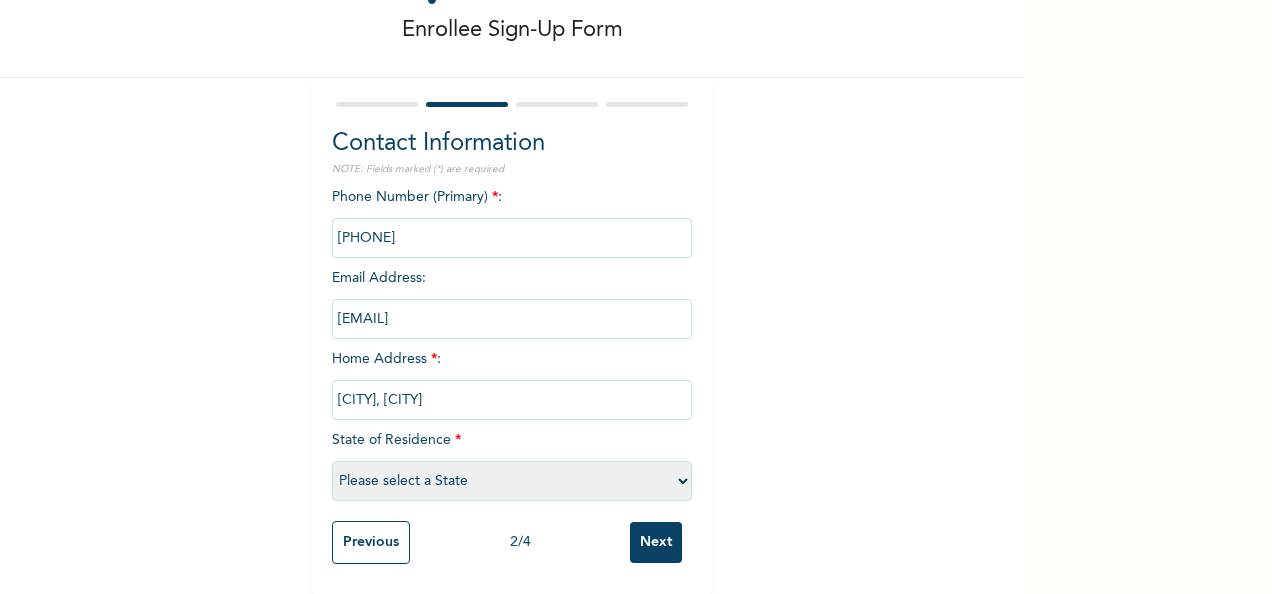 type on "[CITY], [CITY]" 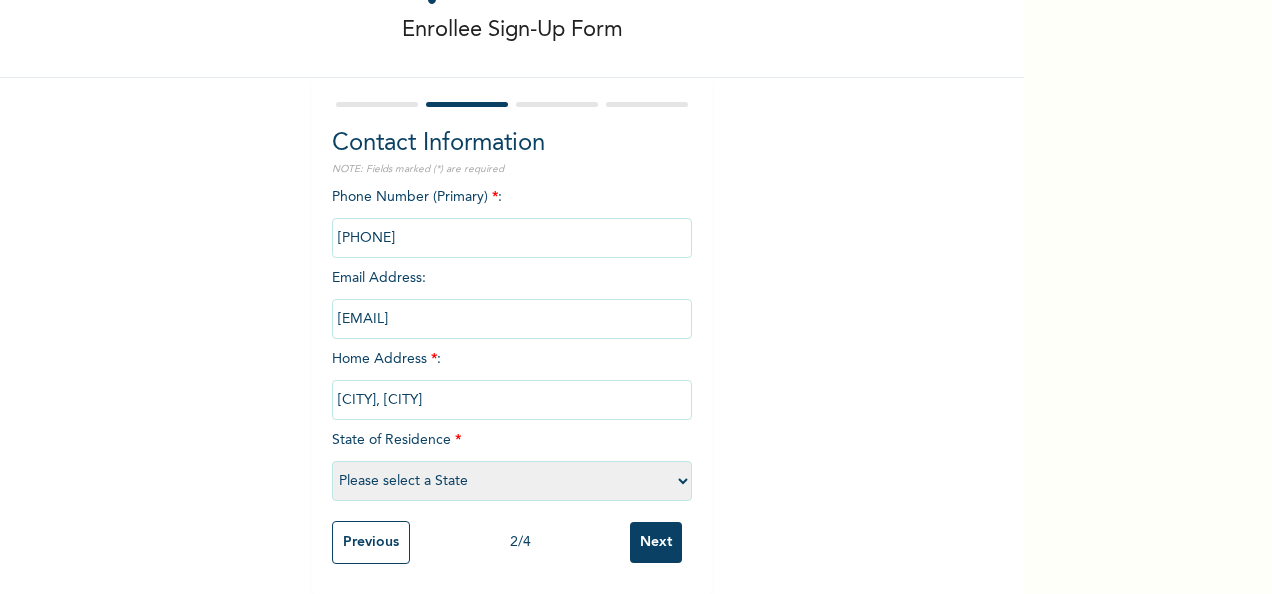 click on "Please select a State Abia Abuja (FCT) Adamawa Akwa Ibom Anambra Bauchi Bayelsa Benue Borno Cross River Delta Ebonyi Edo Ekiti Enugu Gombe Imo Jigawa Kaduna Kano Katsina Kebbi Kogi Kwara Lagos Nasarawa Niger Ogun Ondo Osun Oyo Plateau Rivers Sokoto Taraba Yobe Zamfara" at bounding box center (512, 481) 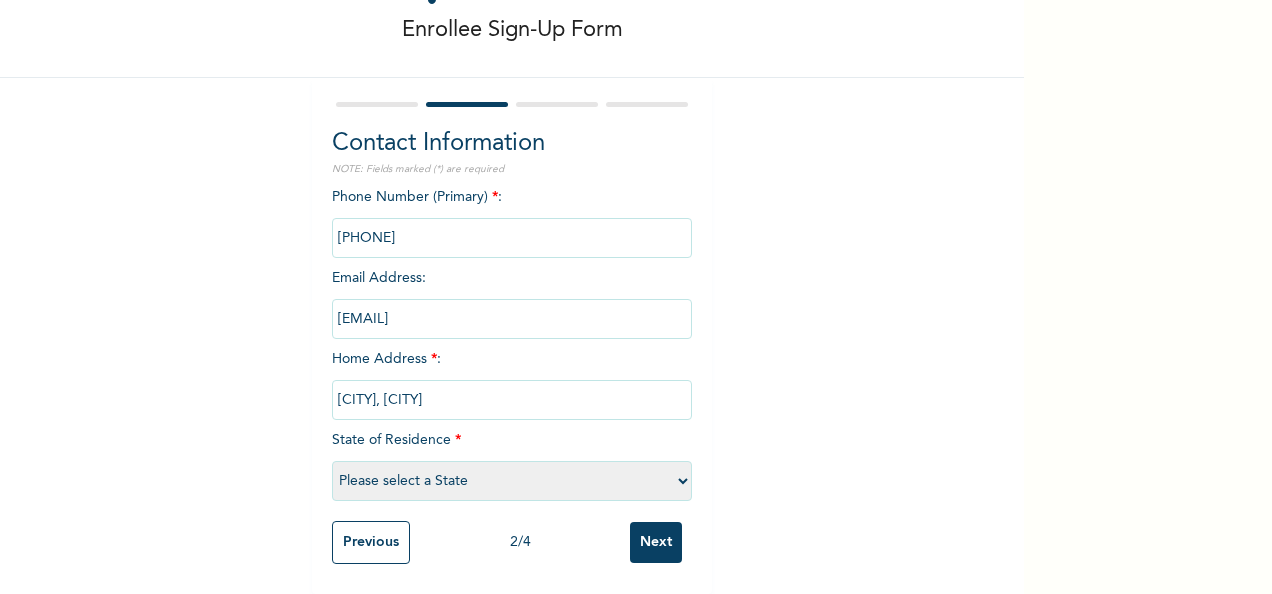 select on "26" 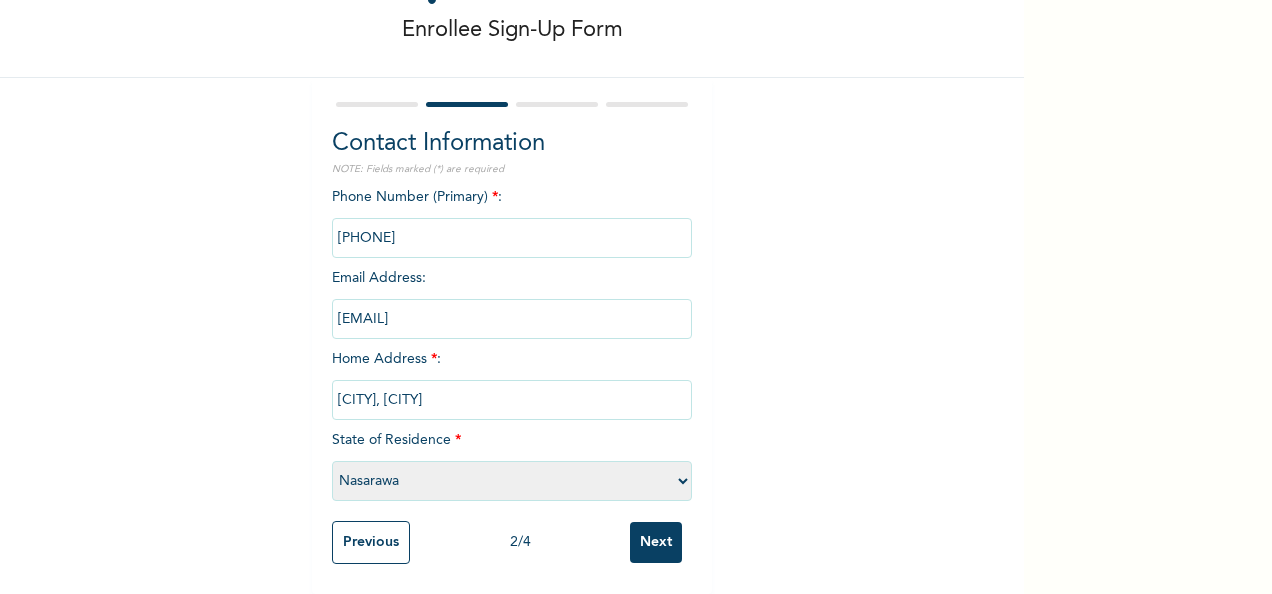 click on "Please select a State Abia Abuja (FCT) Adamawa Akwa Ibom Anambra Bauchi Bayelsa Benue Borno Cross River Delta Ebonyi Edo Ekiti Enugu Gombe Imo Jigawa Kaduna Kano Katsina Kebbi Kogi Kwara Lagos Nasarawa Niger Ogun Ondo Osun Oyo Plateau Rivers Sokoto Taraba Yobe Zamfara" at bounding box center [512, 481] 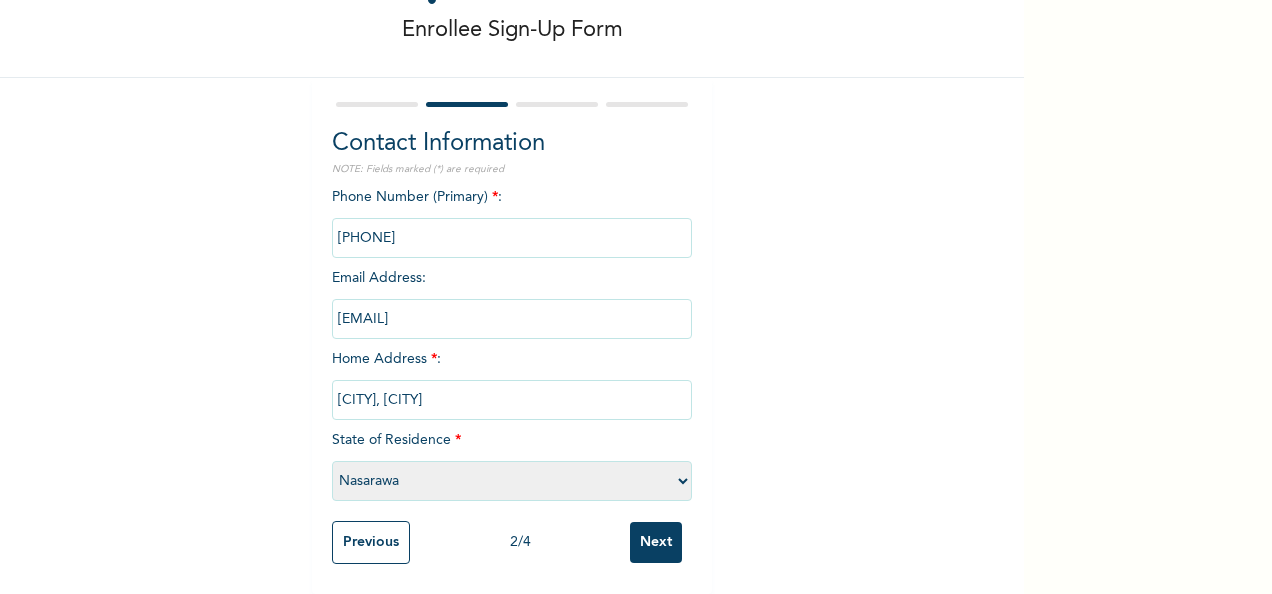 click on "Next" at bounding box center [656, 542] 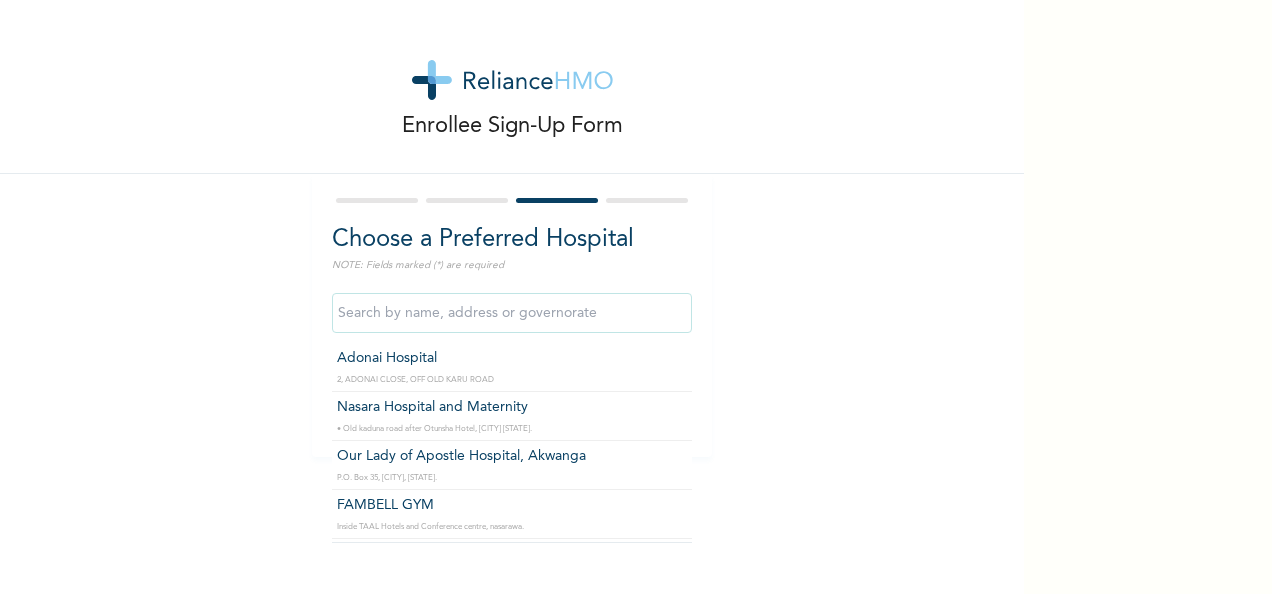 click at bounding box center [512, 313] 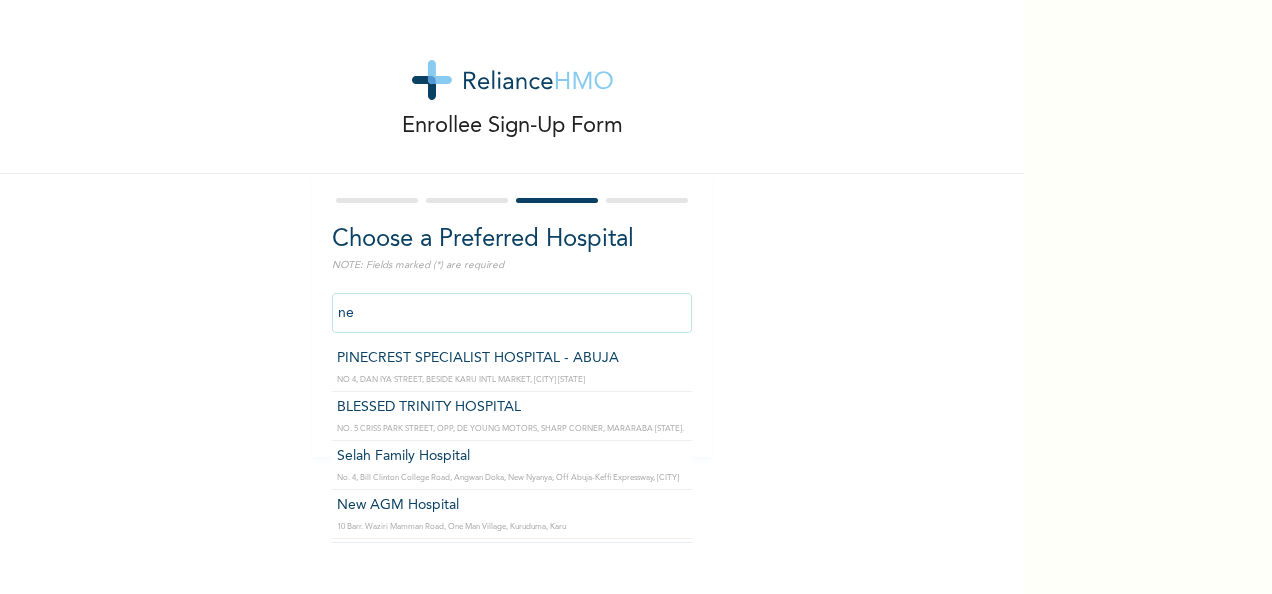 type on "n" 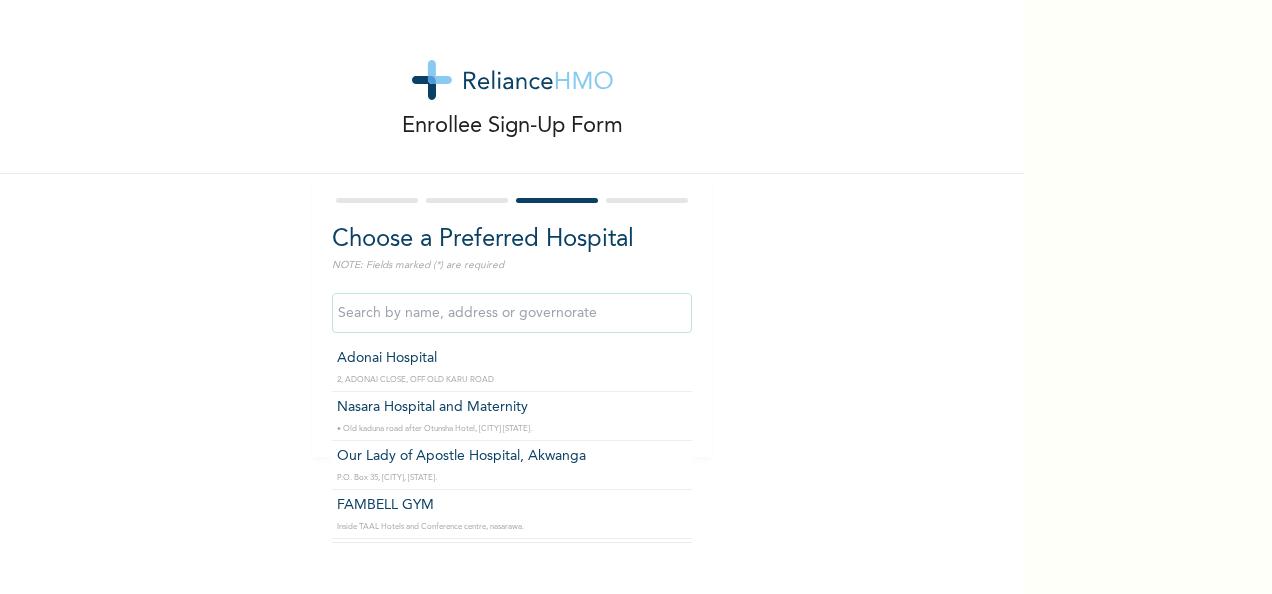 type on "Adonai Hospital" 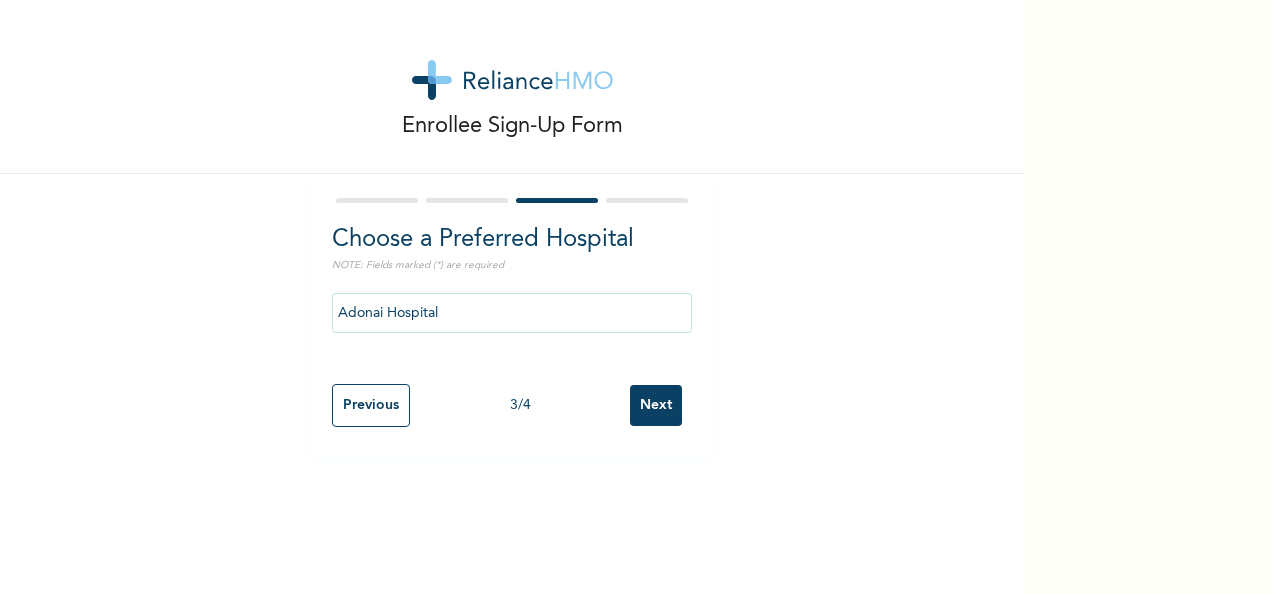 click on "Next" at bounding box center [656, 405] 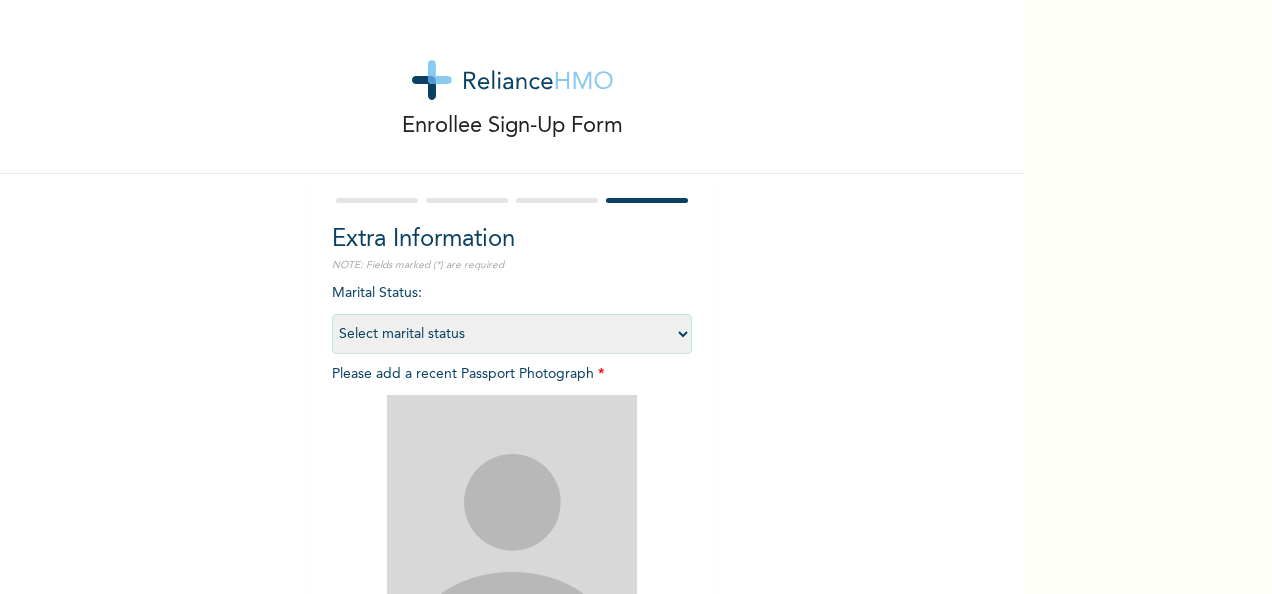 click on "Select marital status Single Married Divorced Widow/Widower" at bounding box center (512, 334) 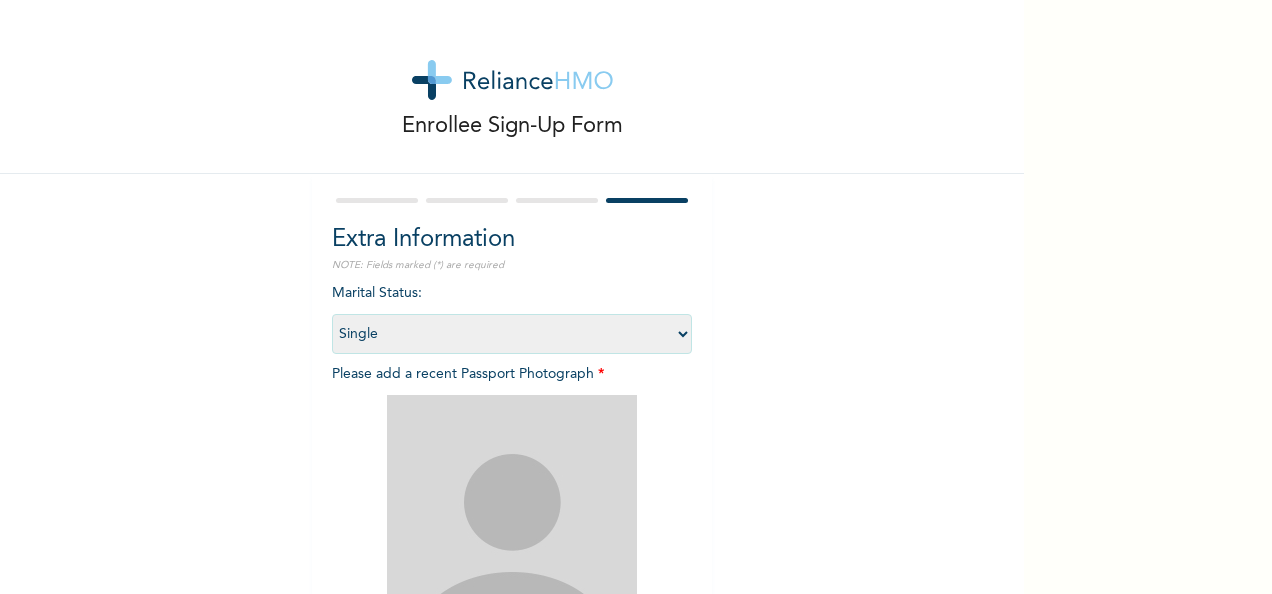 click on "Select marital status Single Married Divorced Widow/Widower" at bounding box center [512, 334] 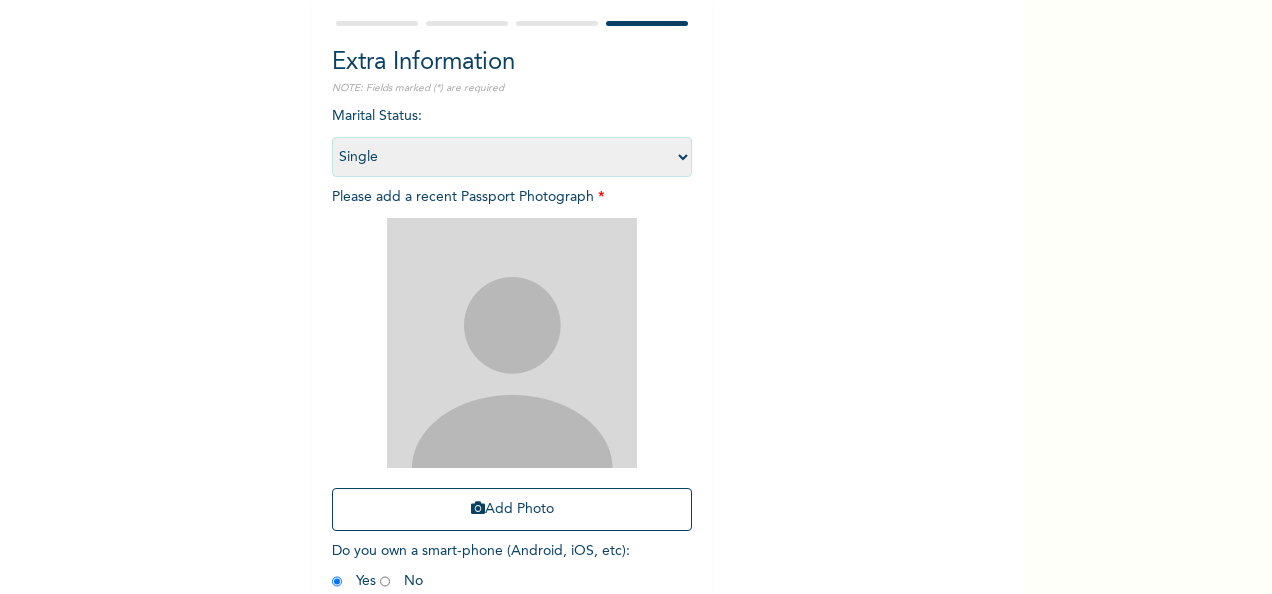 scroll, scrollTop: 200, scrollLeft: 0, axis: vertical 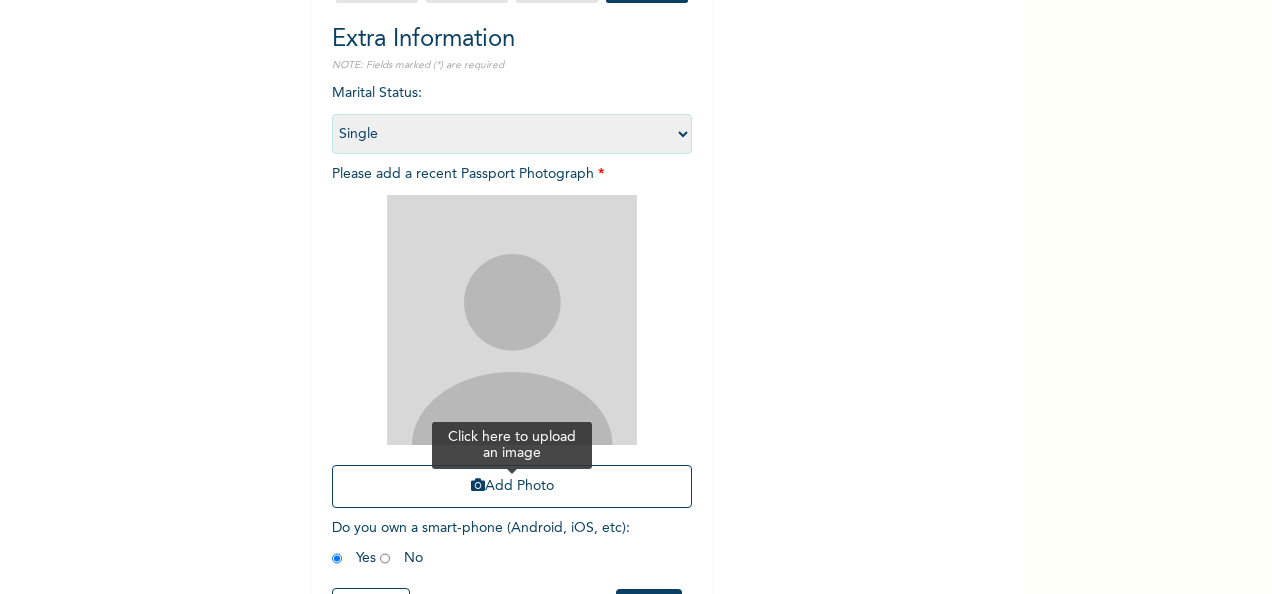 click at bounding box center [478, 485] 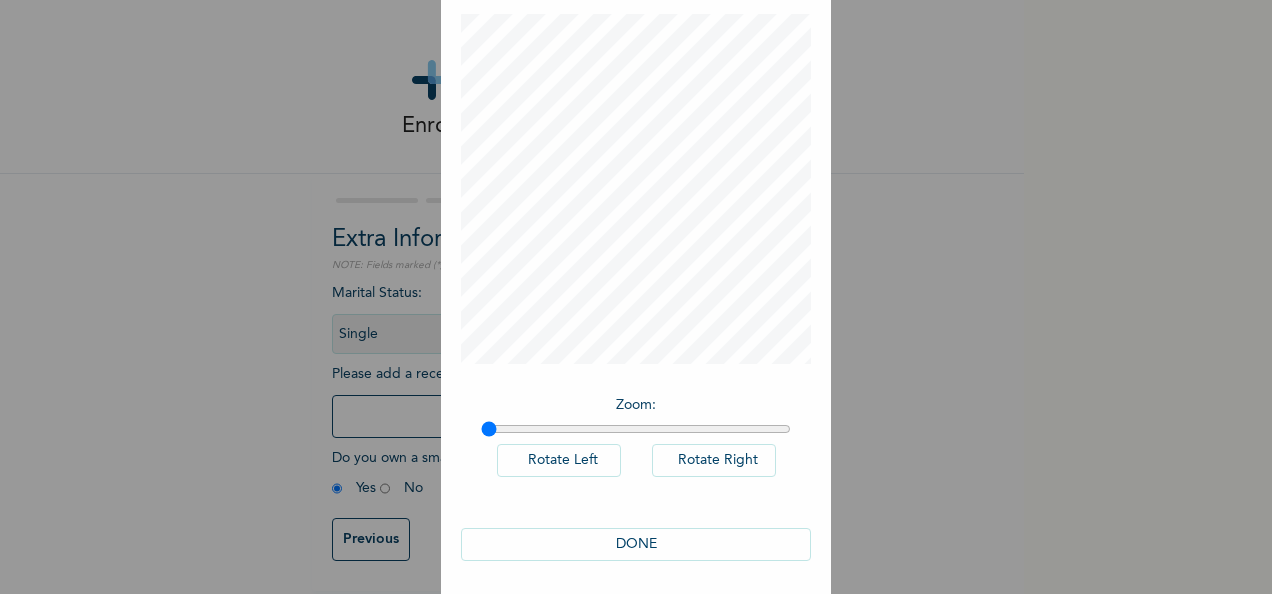 scroll, scrollTop: 103, scrollLeft: 0, axis: vertical 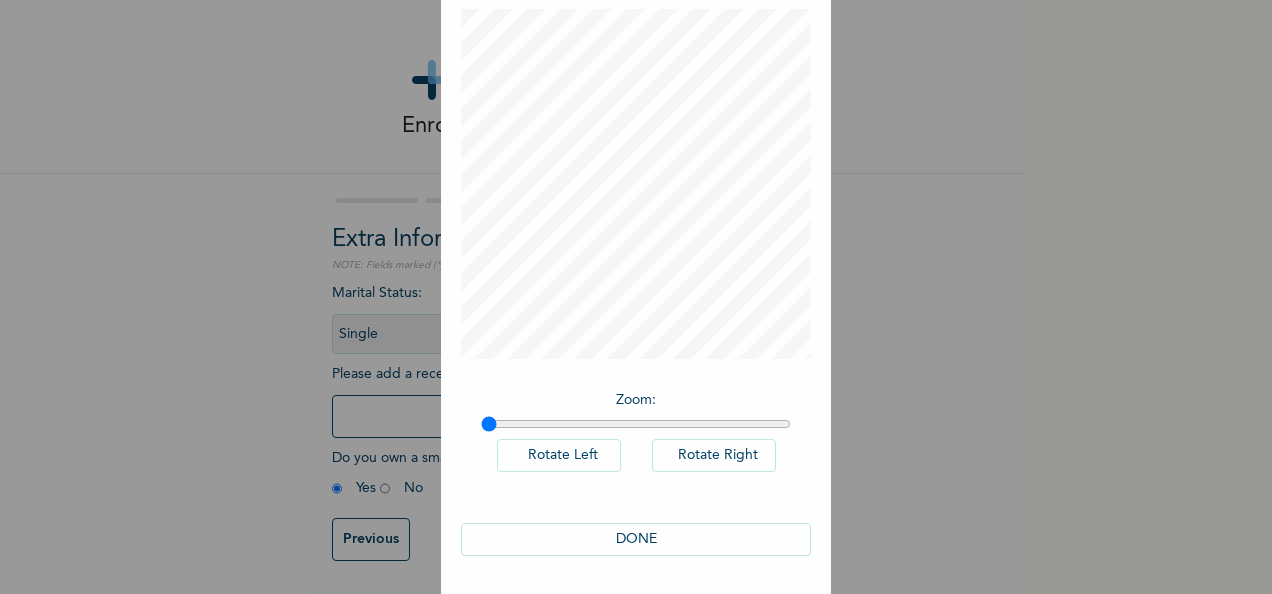 click on "DONE" at bounding box center [636, 539] 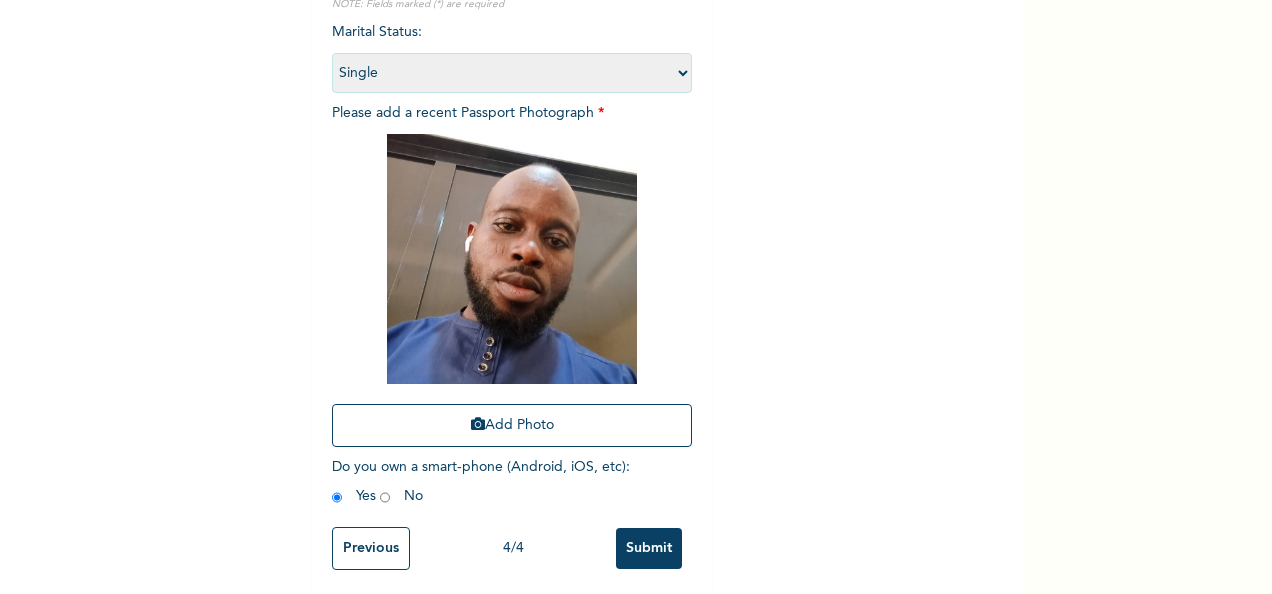 scroll, scrollTop: 284, scrollLeft: 0, axis: vertical 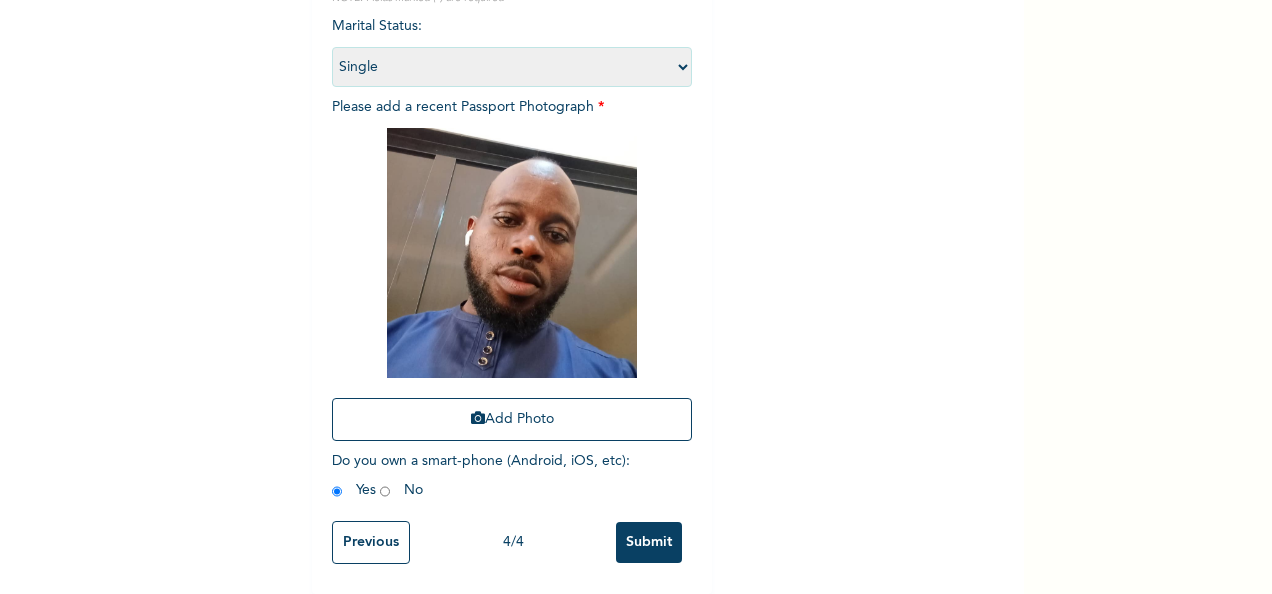 click on "Submit" at bounding box center (649, 542) 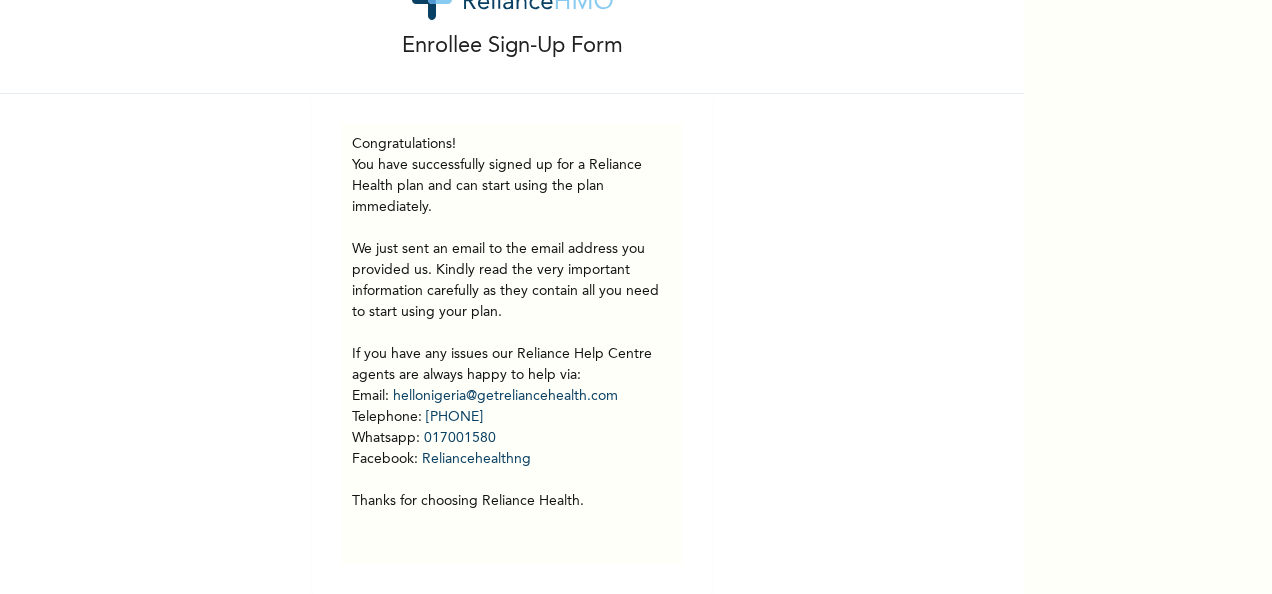 scroll, scrollTop: 95, scrollLeft: 0, axis: vertical 